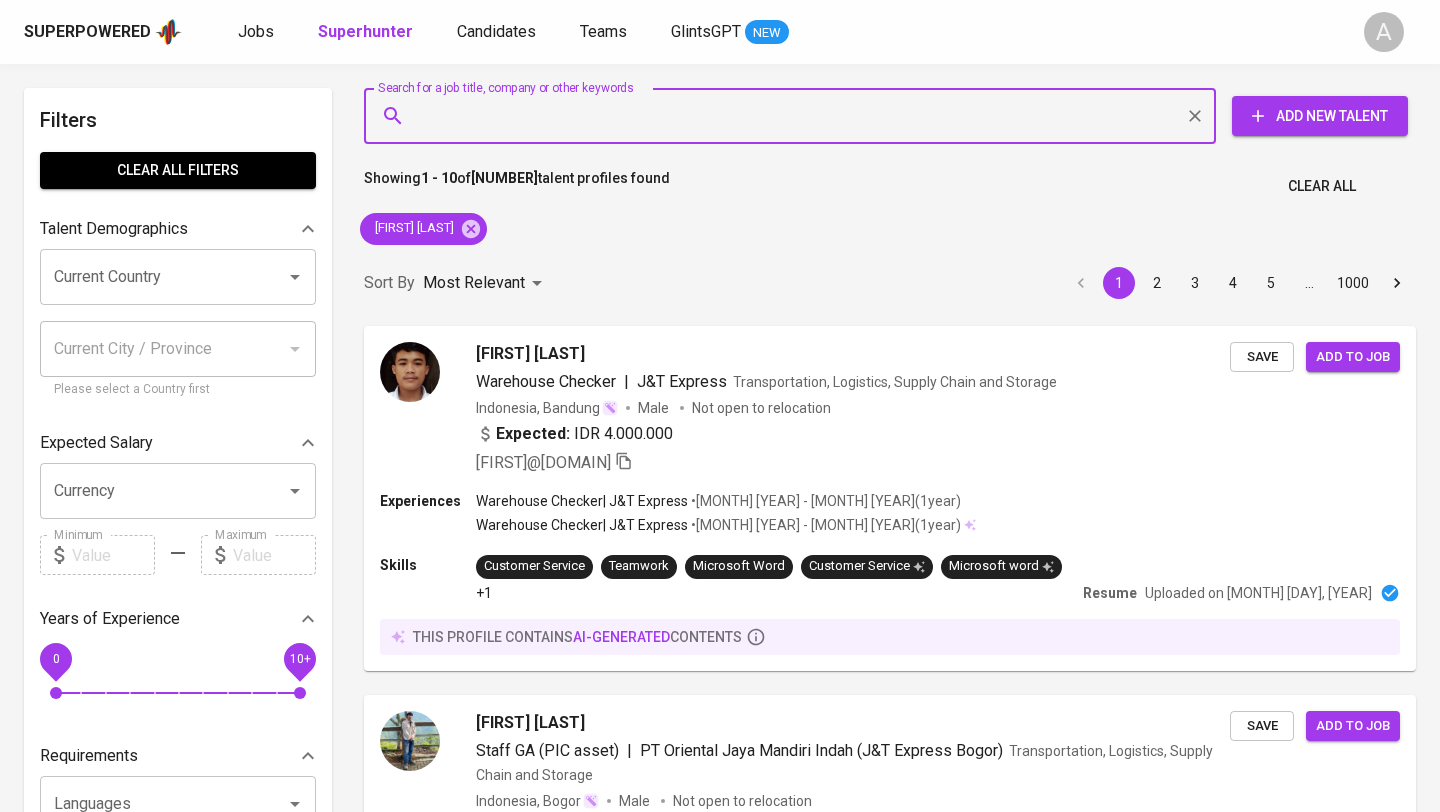 click on "Clear All" at bounding box center (1322, 186) 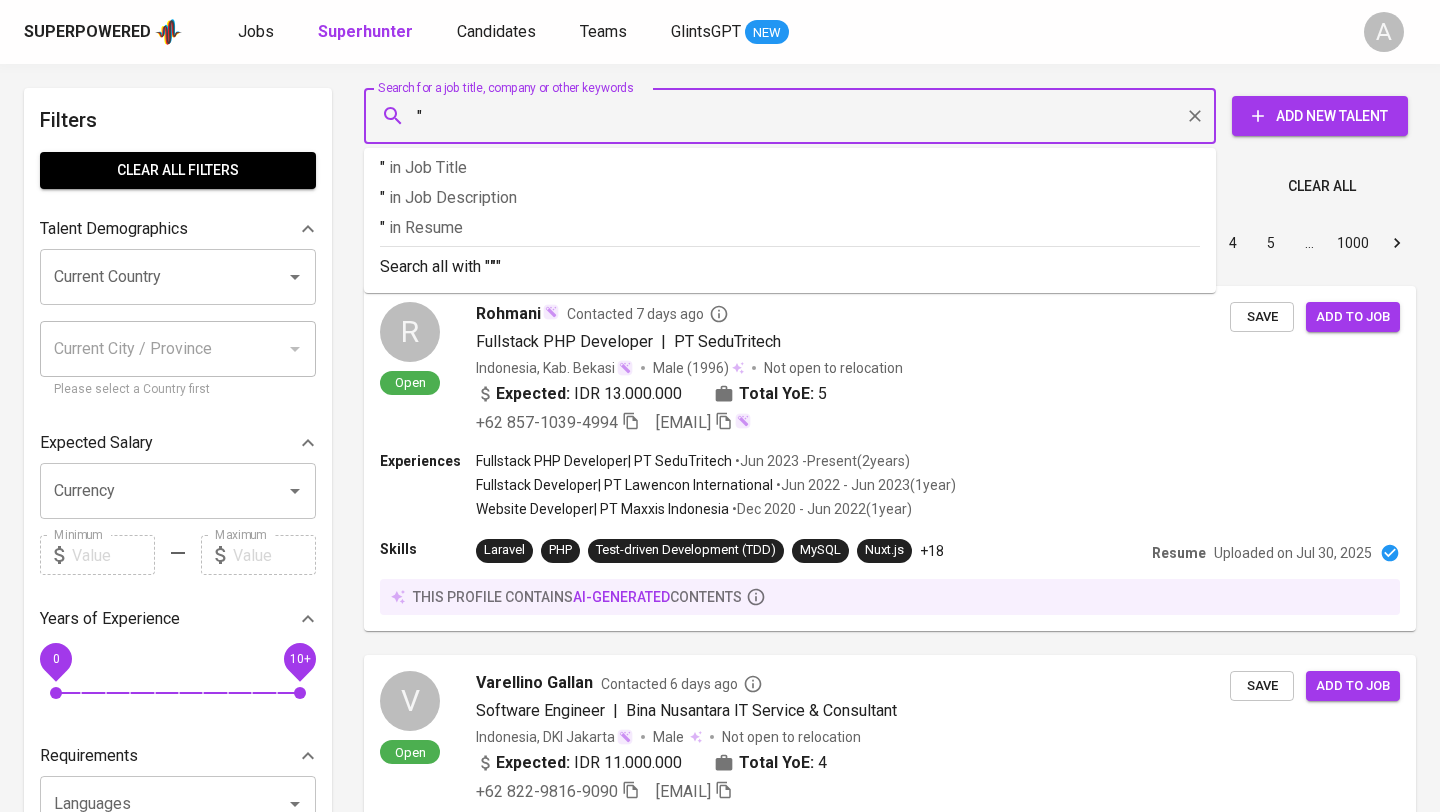 paste on "[FIRST] [LAST]" 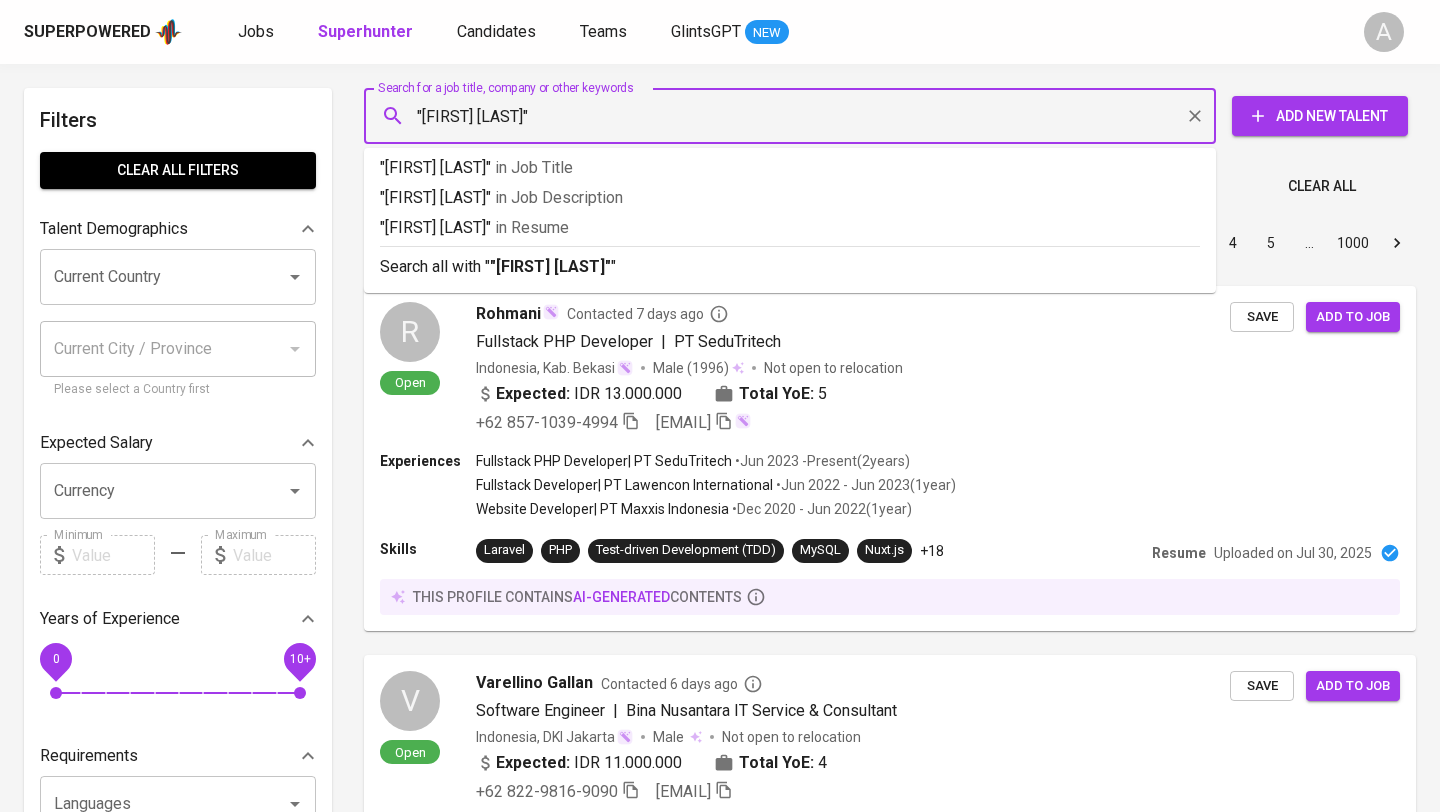 type on ""[FIRST] [LAST]"" 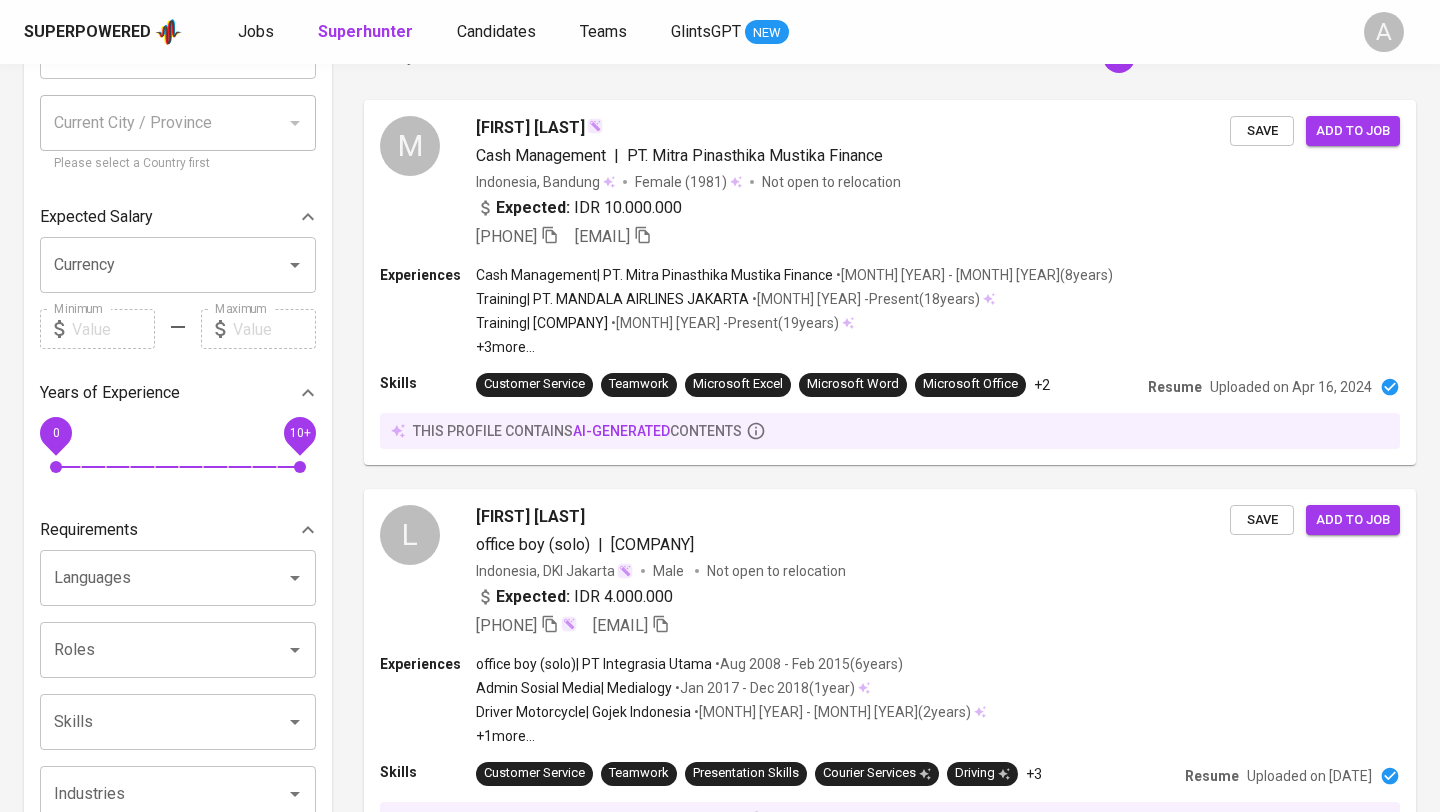 scroll, scrollTop: 236, scrollLeft: 0, axis: vertical 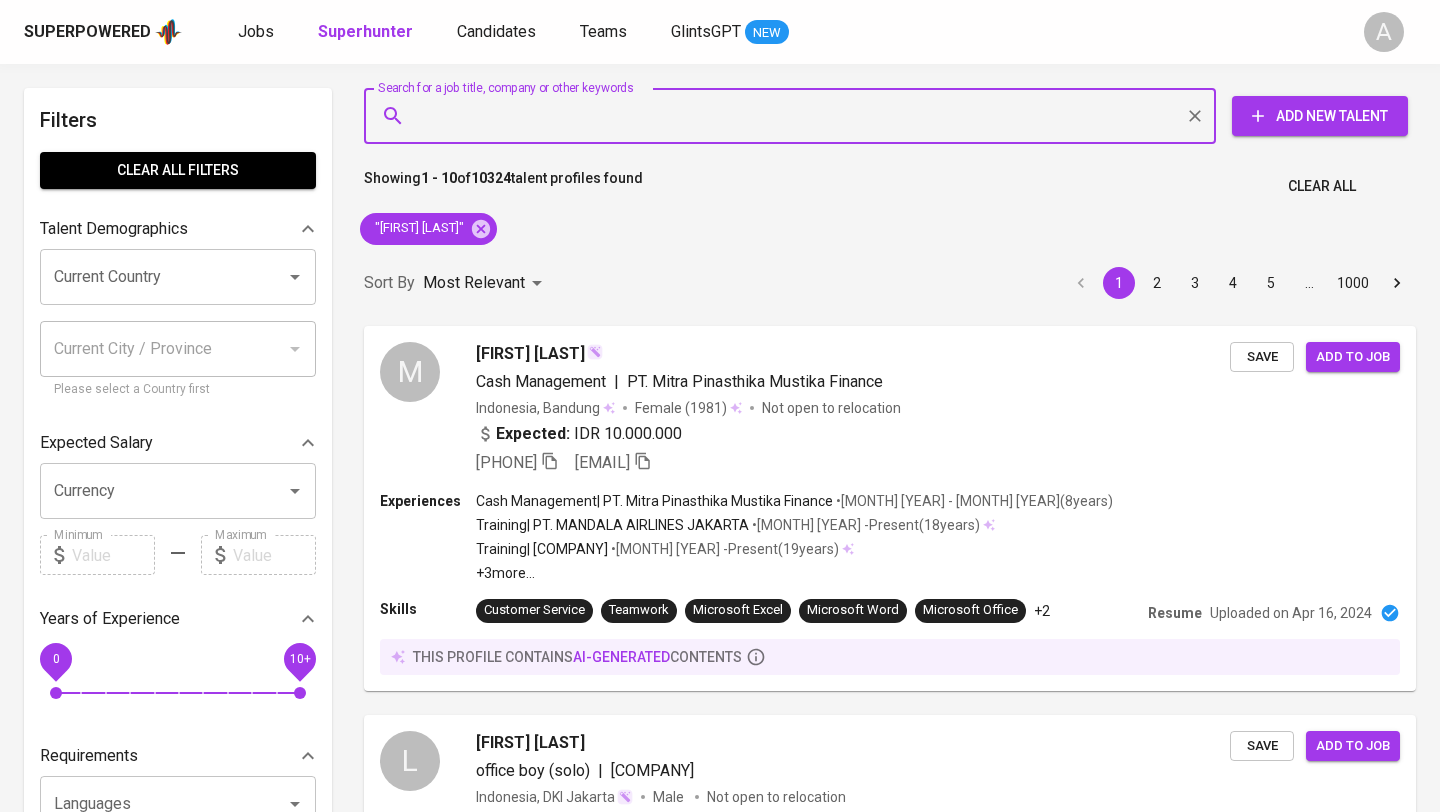 click on "Clear All" at bounding box center (1322, 186) 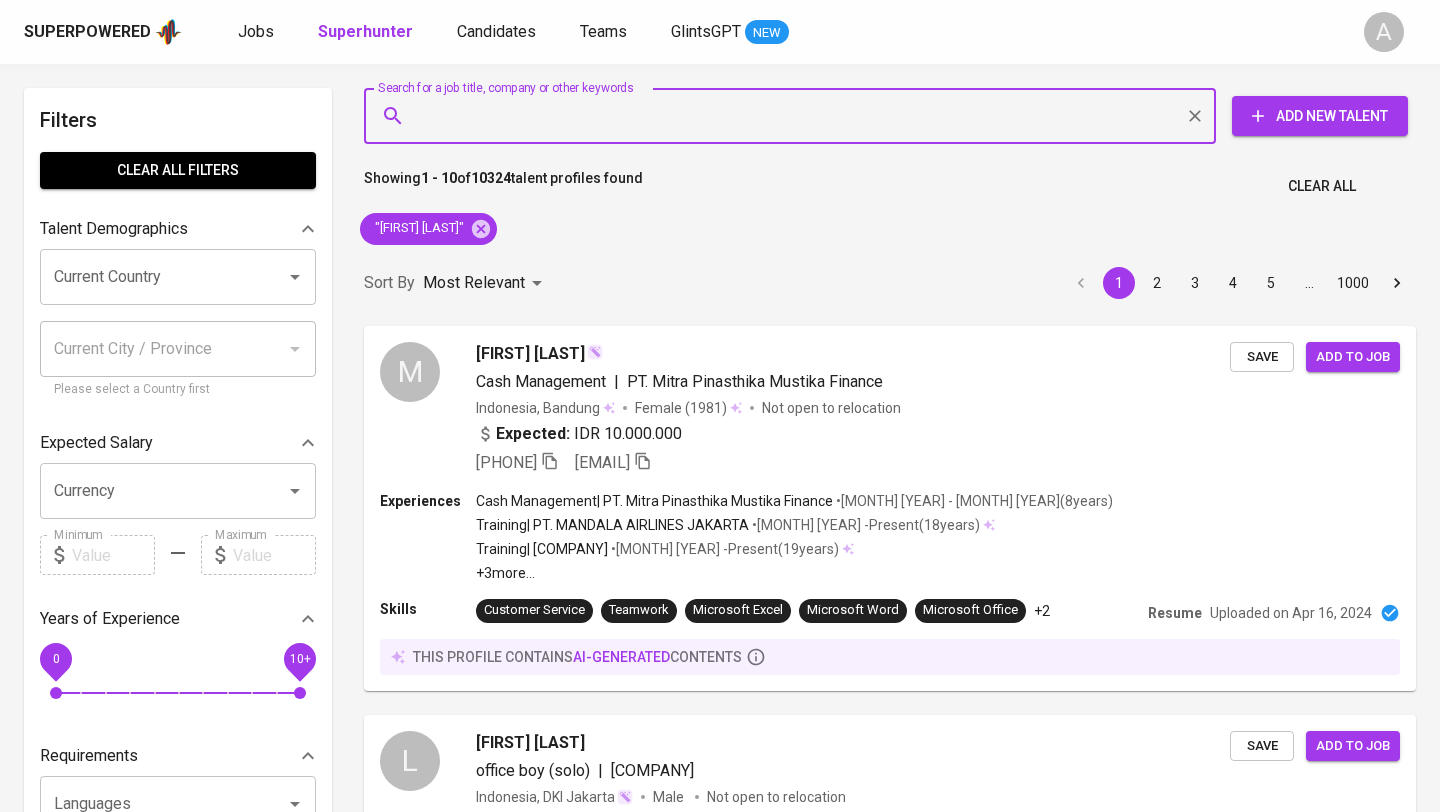 click on "Search for a job title, company or other keywords" at bounding box center (795, 116) 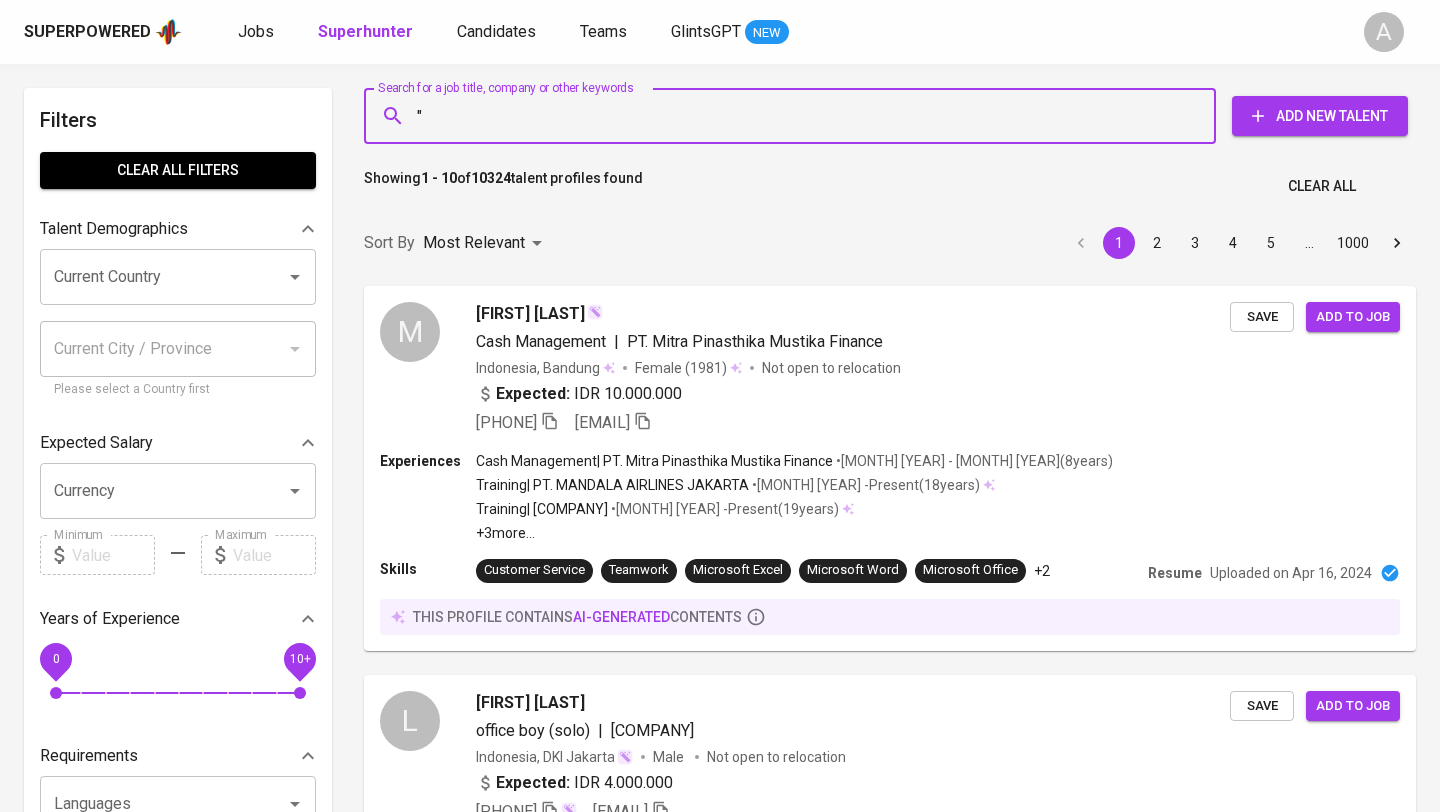 paste on "[FIRST] [LAST]" 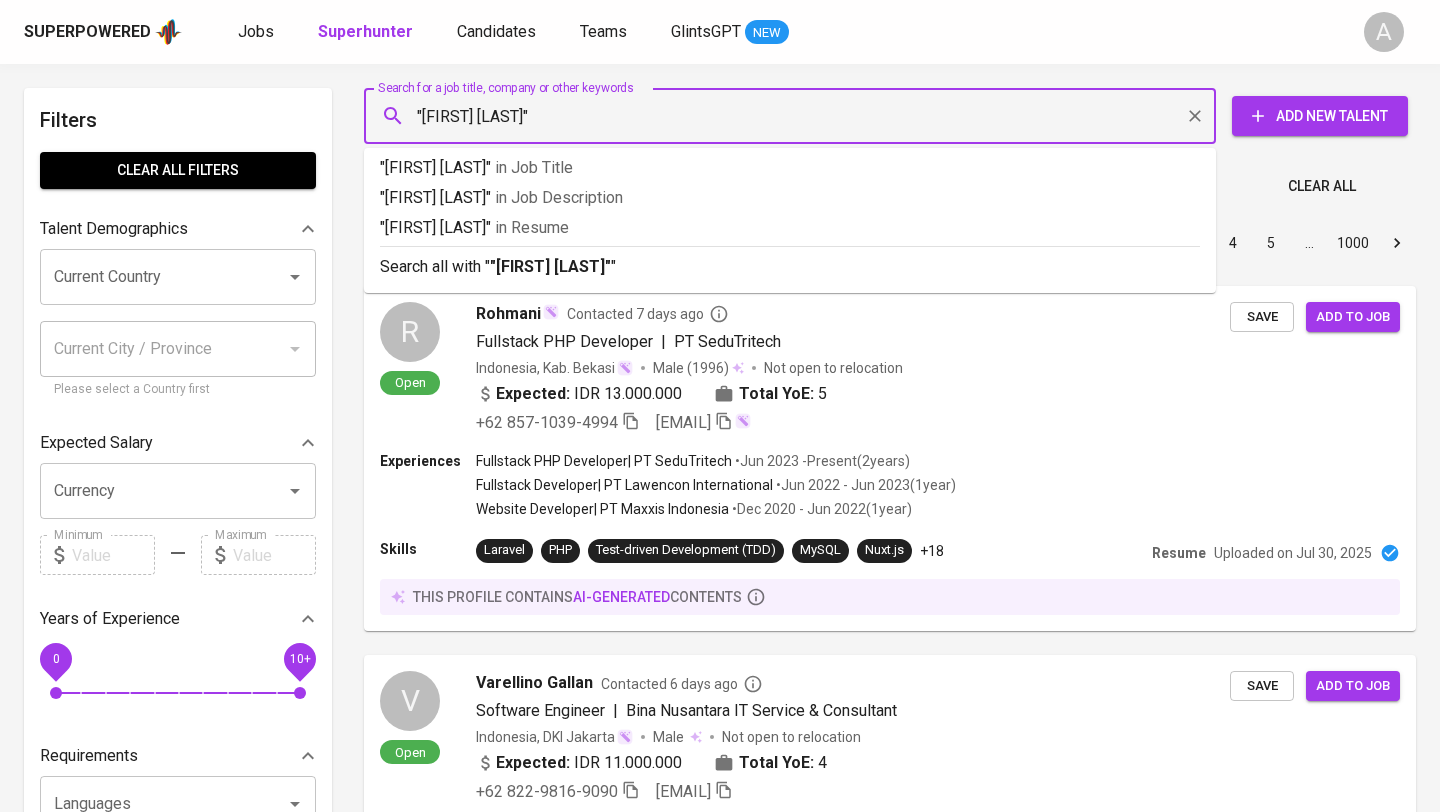type on ""[FIRST] [LAST]"" 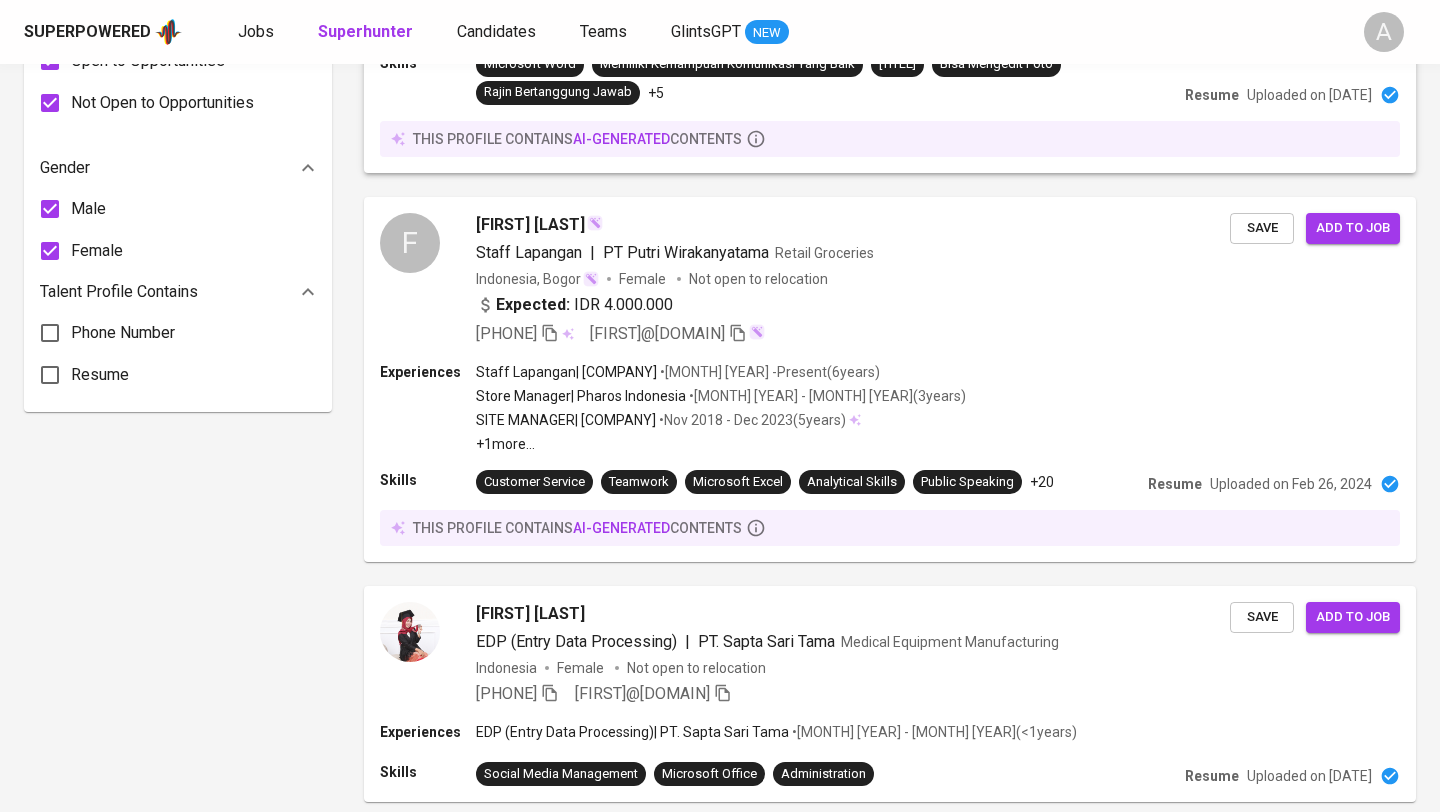 scroll, scrollTop: 1337, scrollLeft: 0, axis: vertical 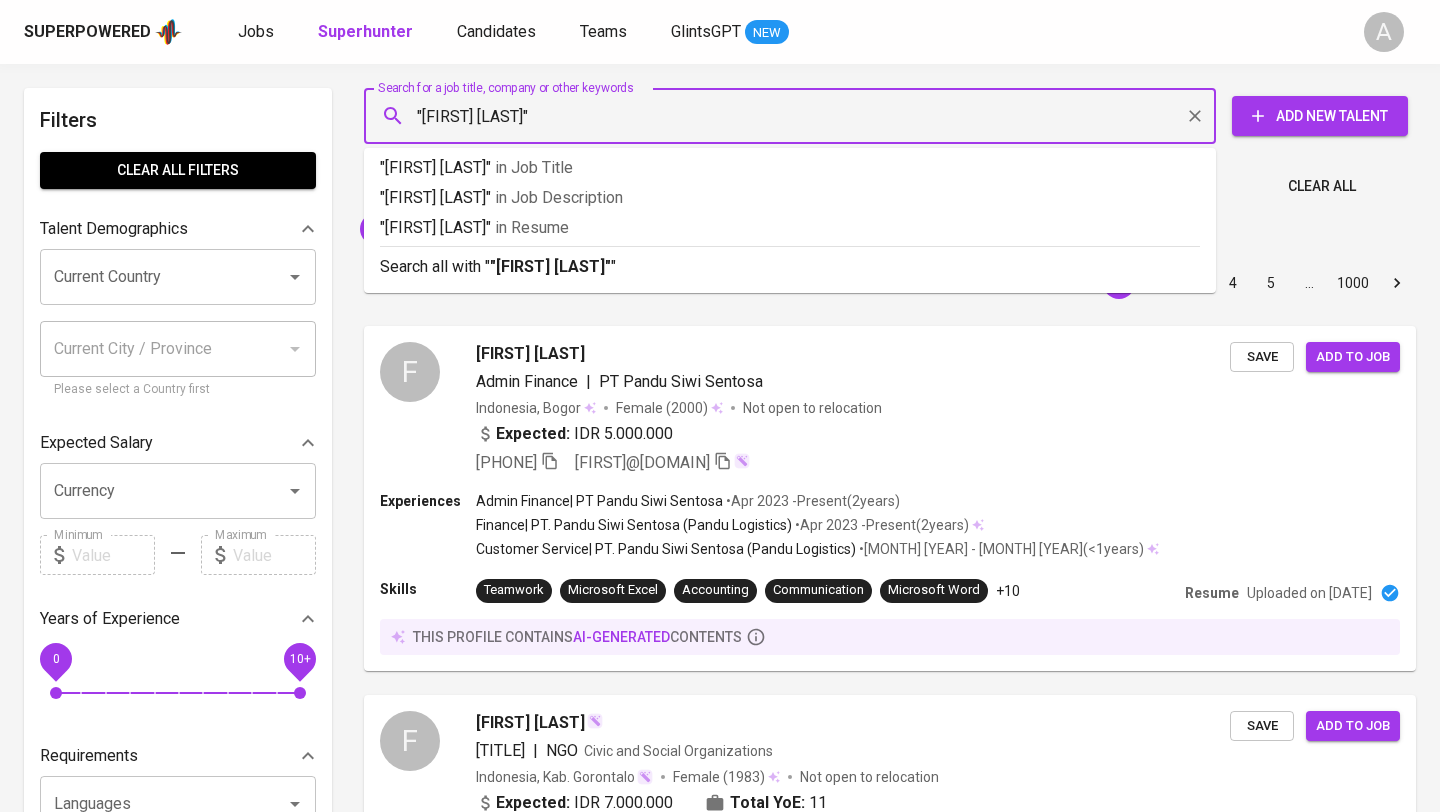 type on ""[FIRST] [LAST]"" 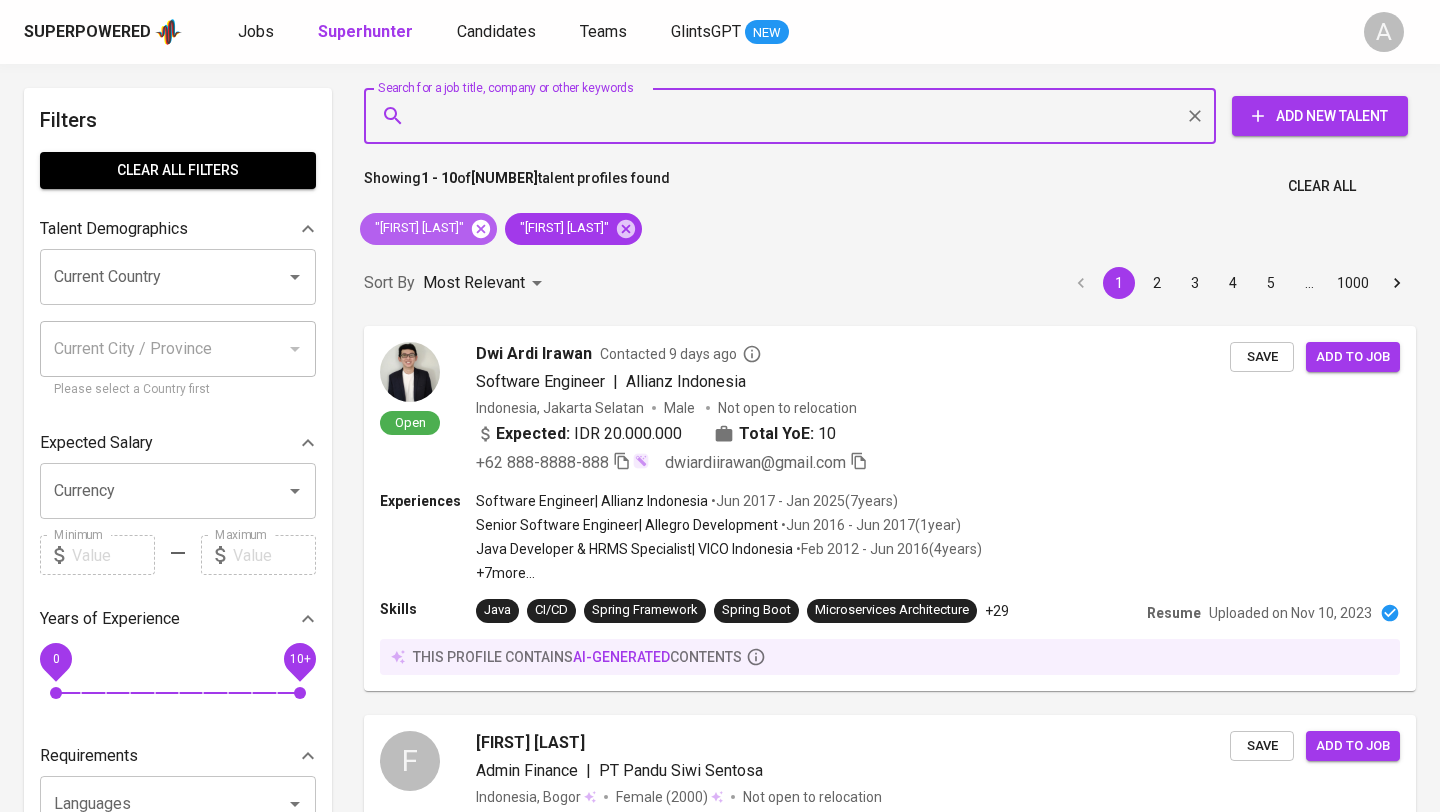 click 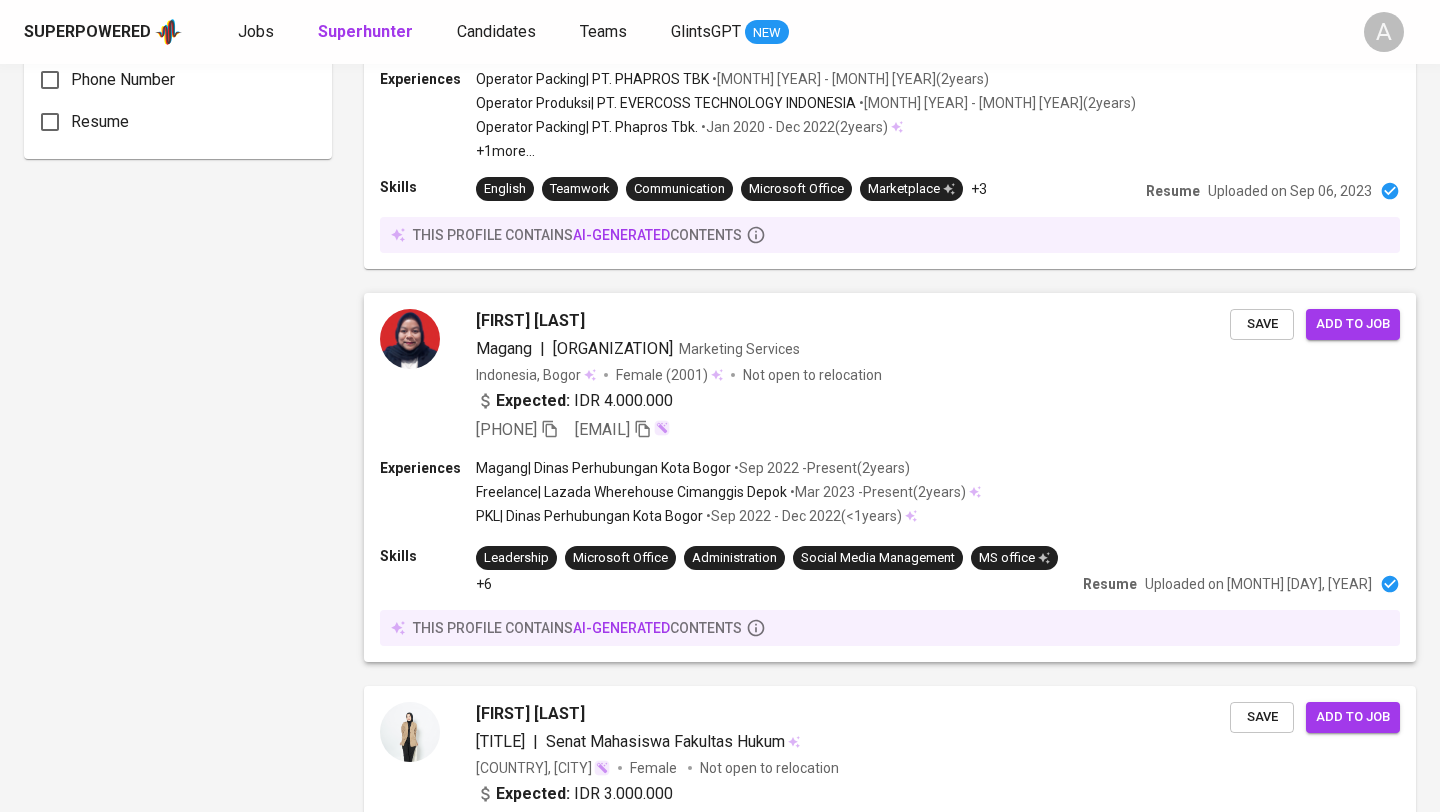 scroll, scrollTop: 0, scrollLeft: 0, axis: both 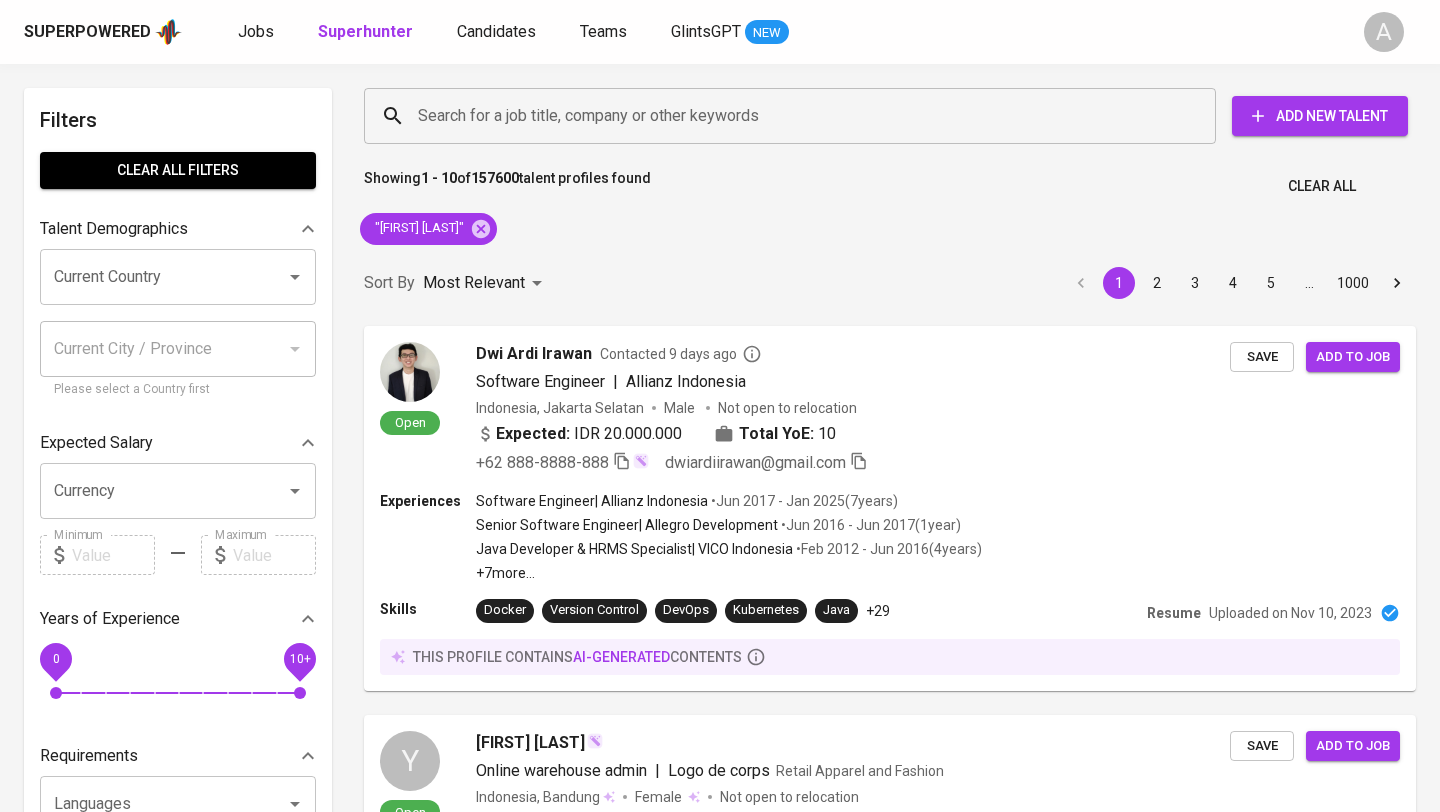 click on "Clear All" at bounding box center (1322, 186) 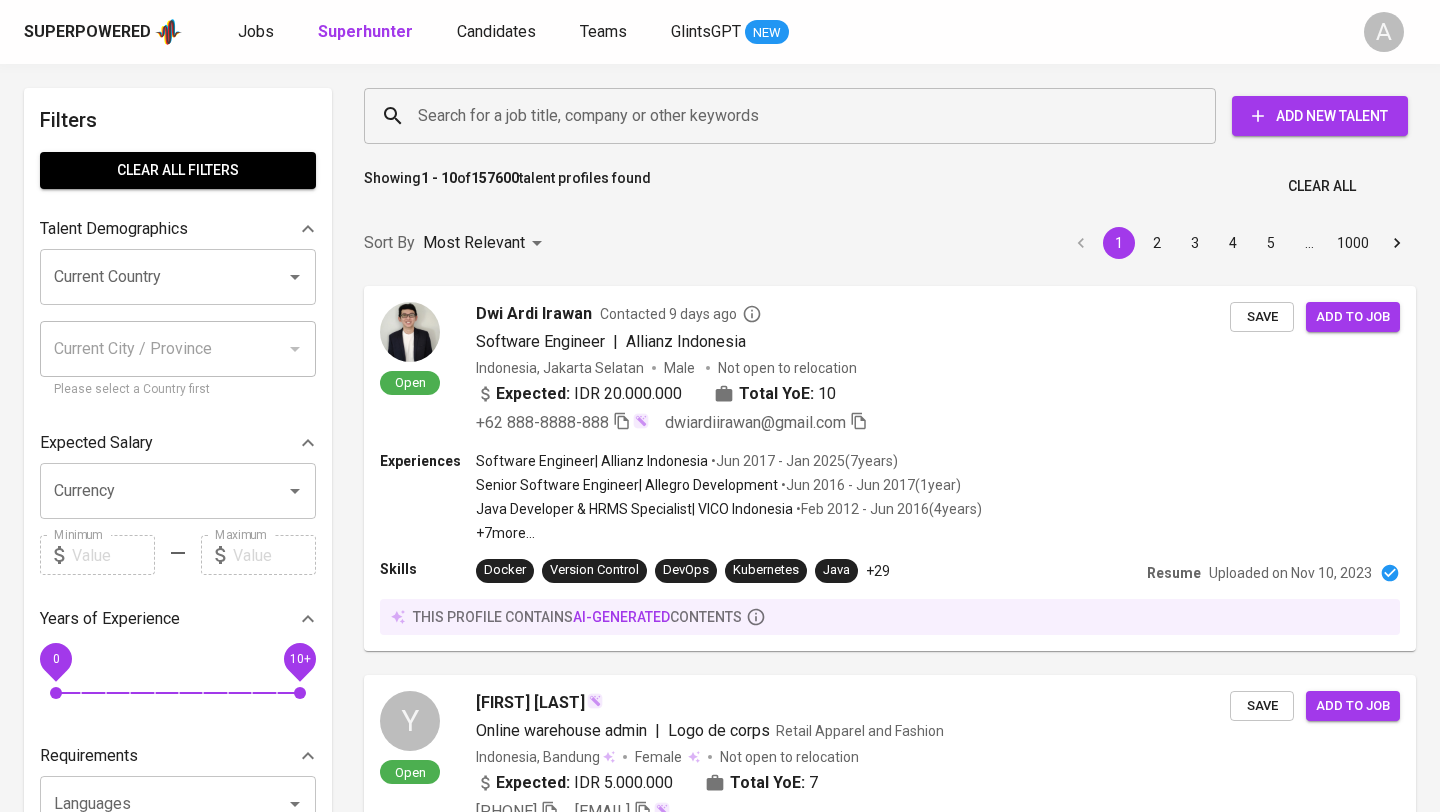 click on "Search for a job title, company or other keywords" at bounding box center (795, 116) 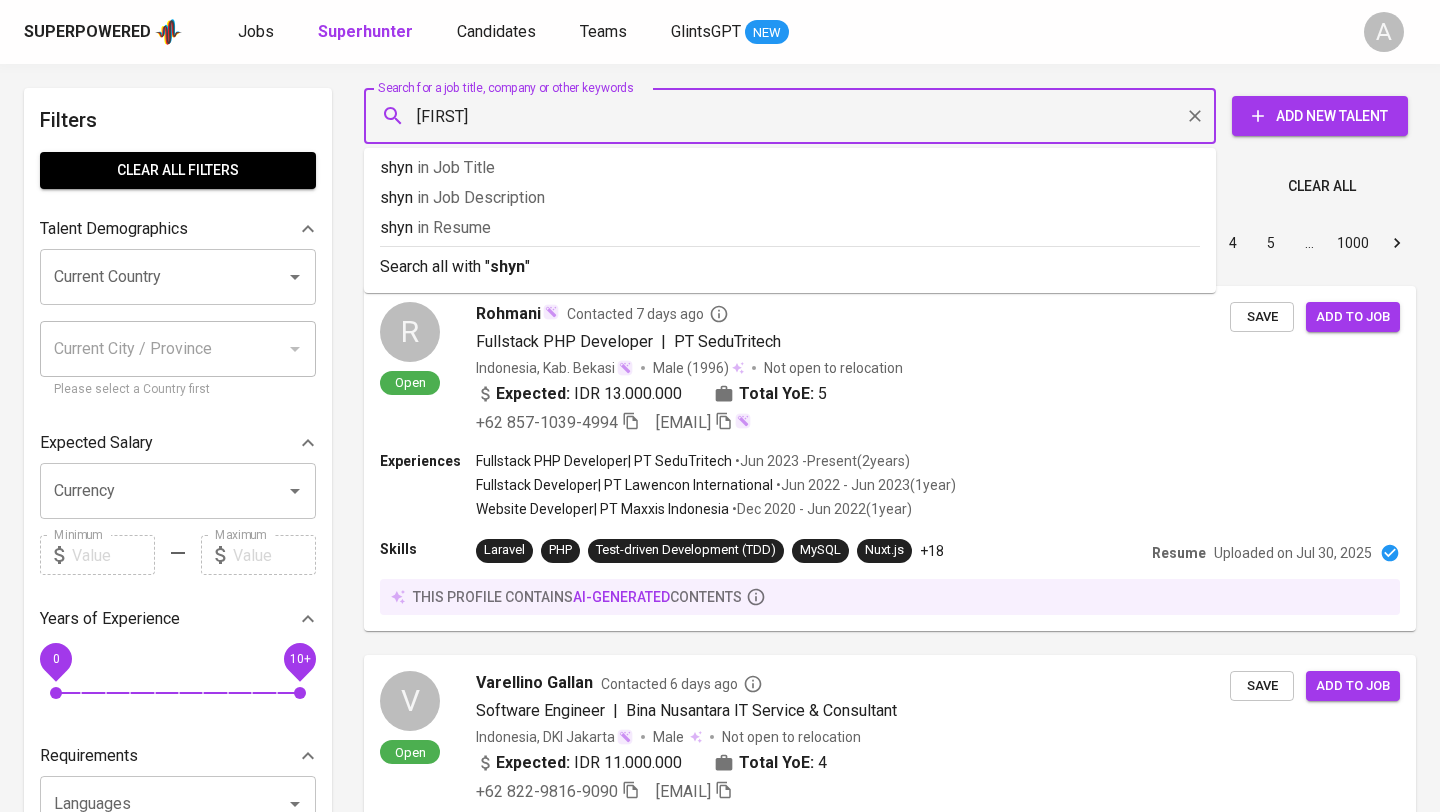 type on "[FIRST]" 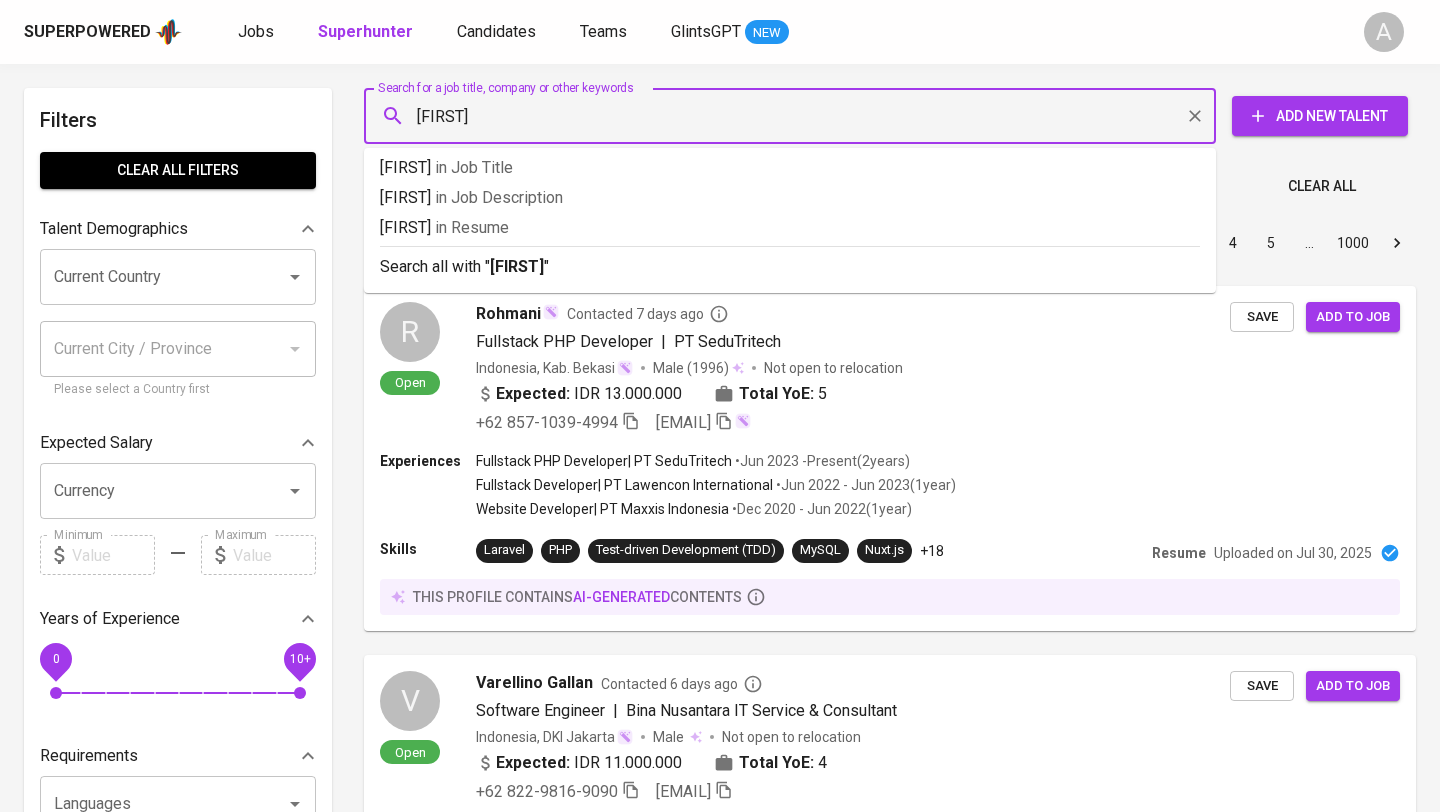 type 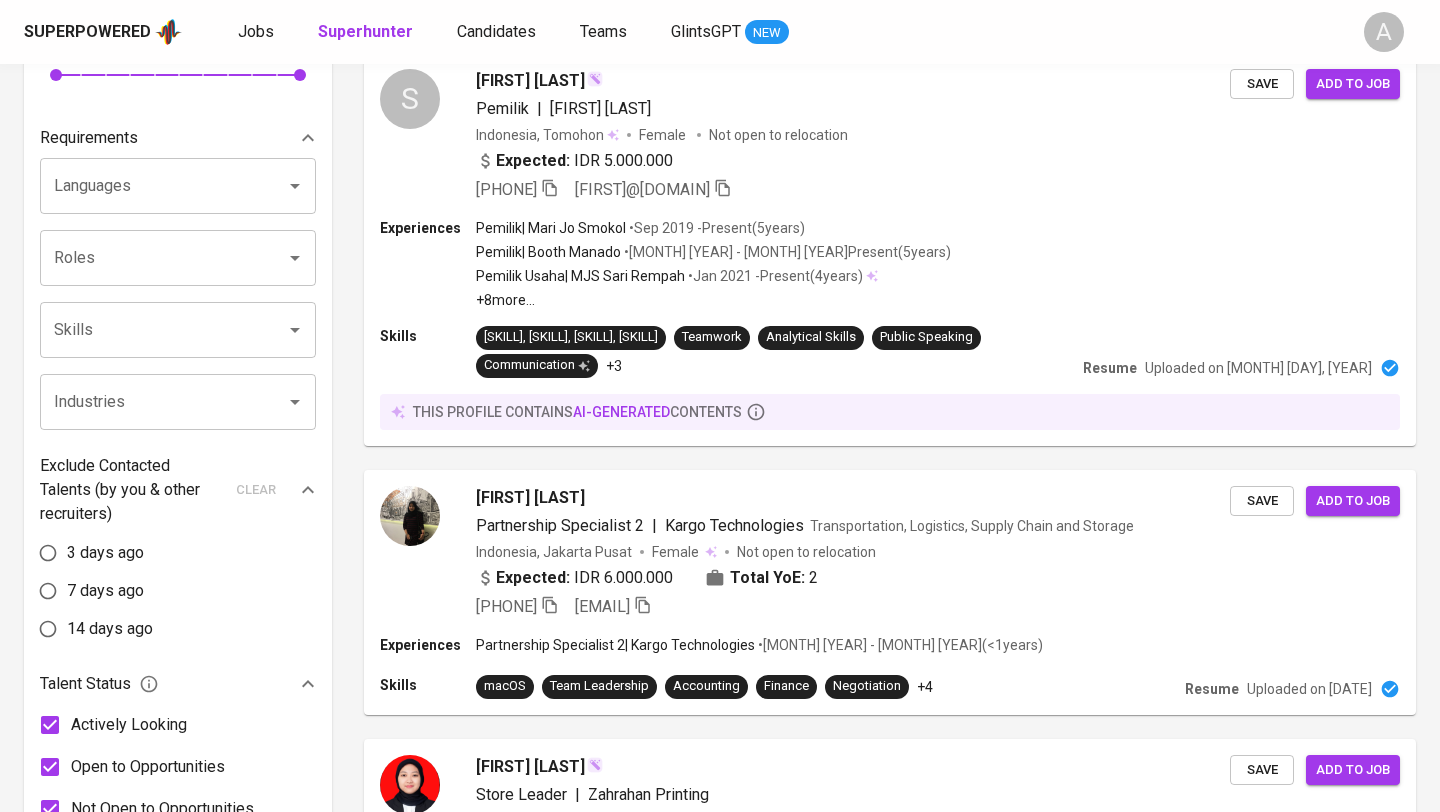 scroll, scrollTop: 0, scrollLeft: 0, axis: both 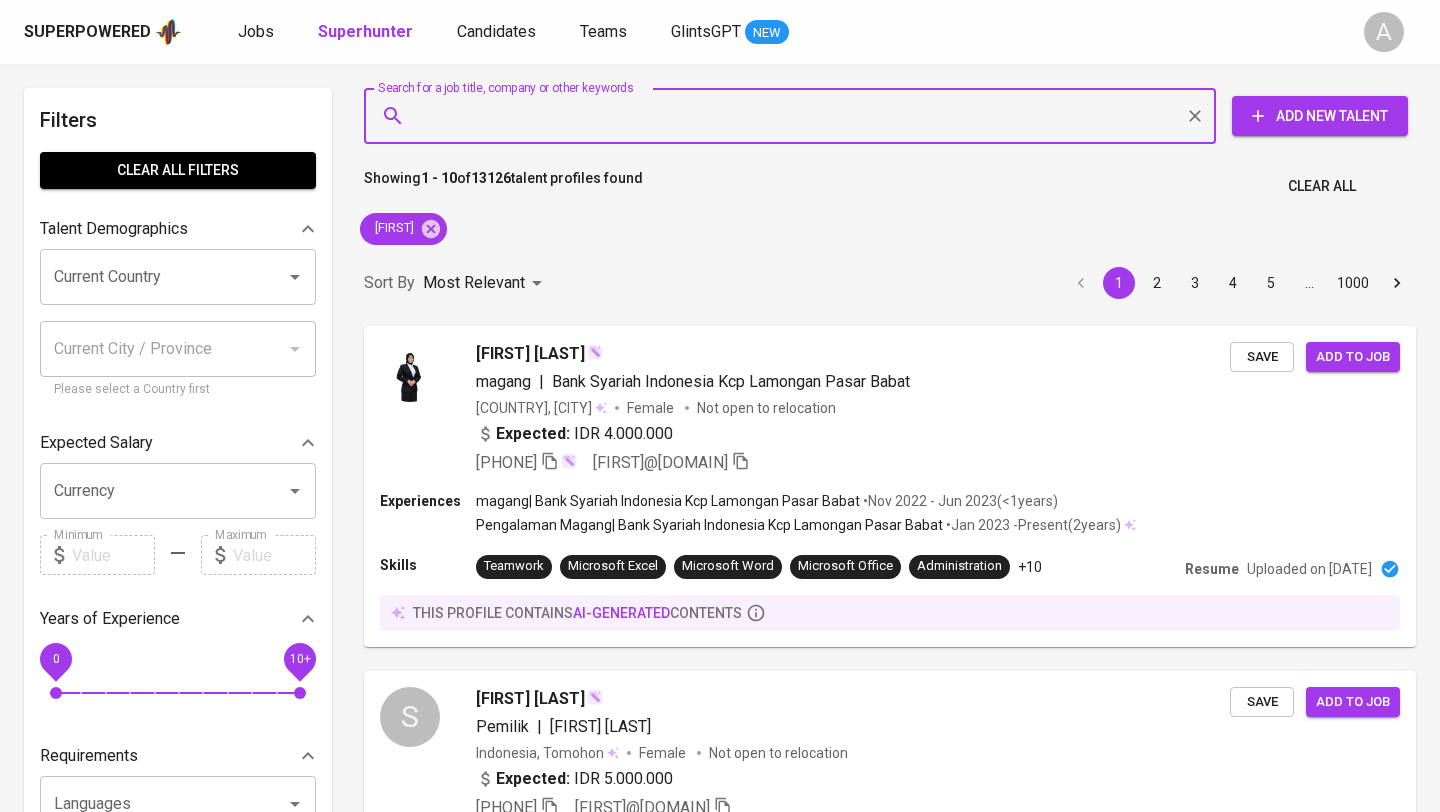 click on "Search for a job title, company or other keywords" at bounding box center [795, 116] 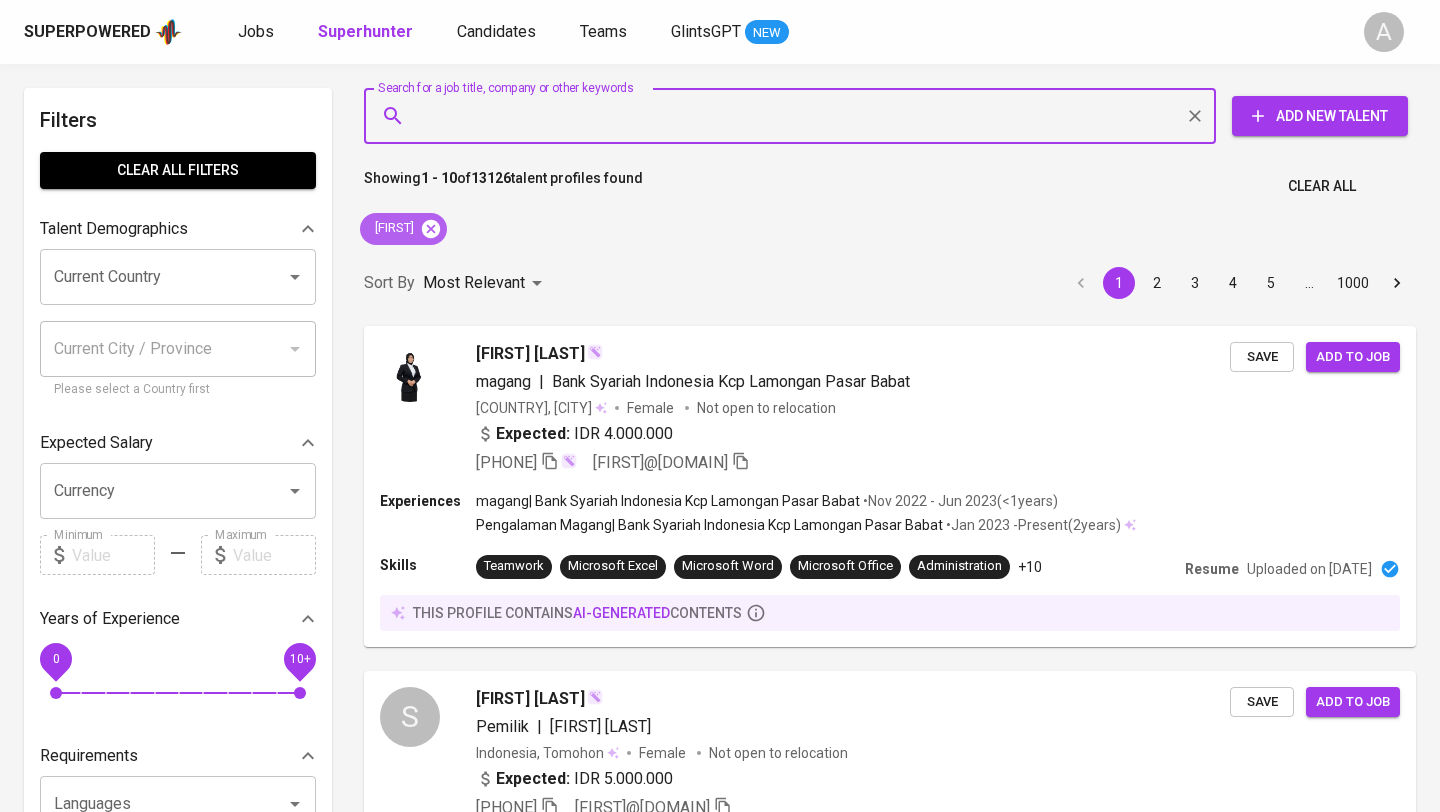 click 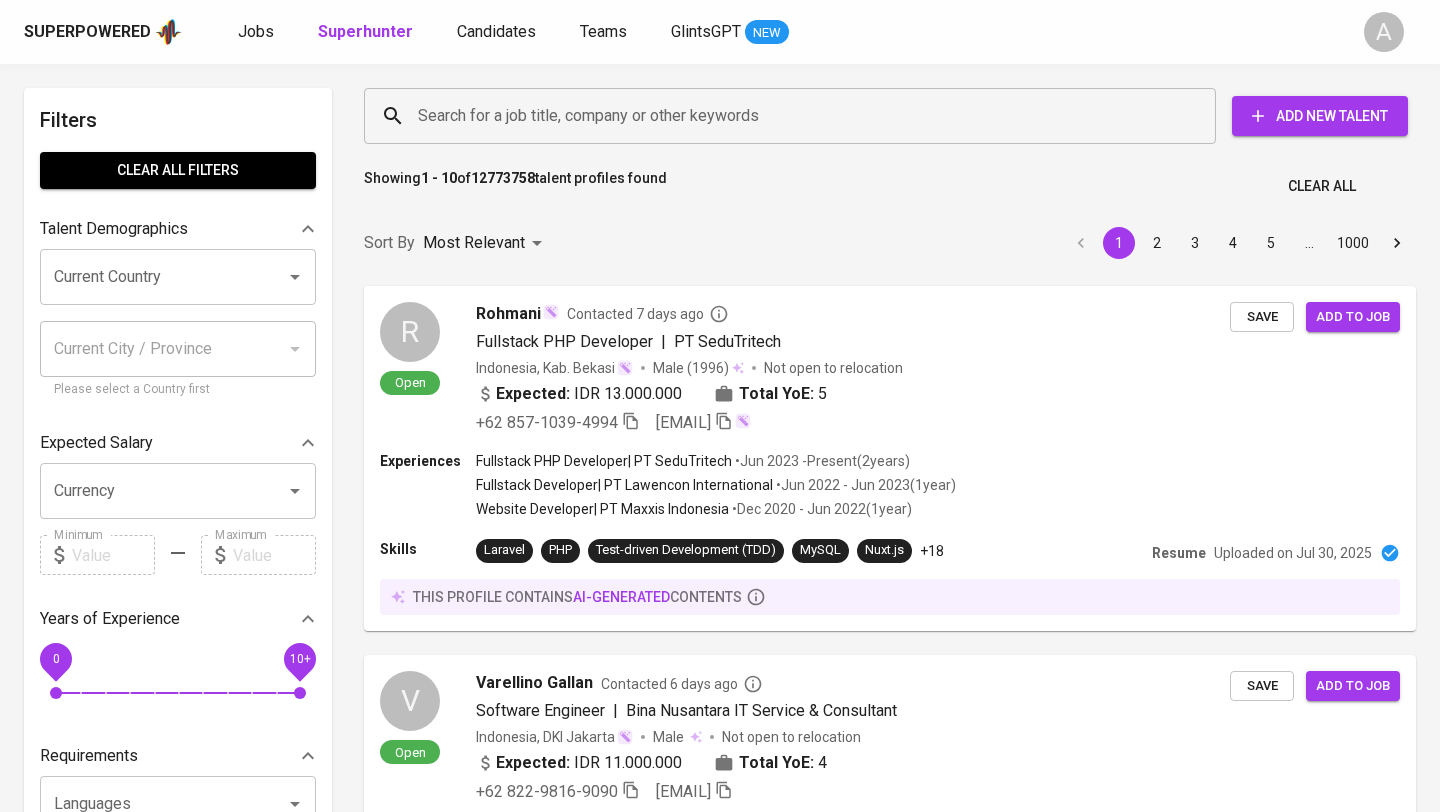 scroll, scrollTop: 0, scrollLeft: 0, axis: both 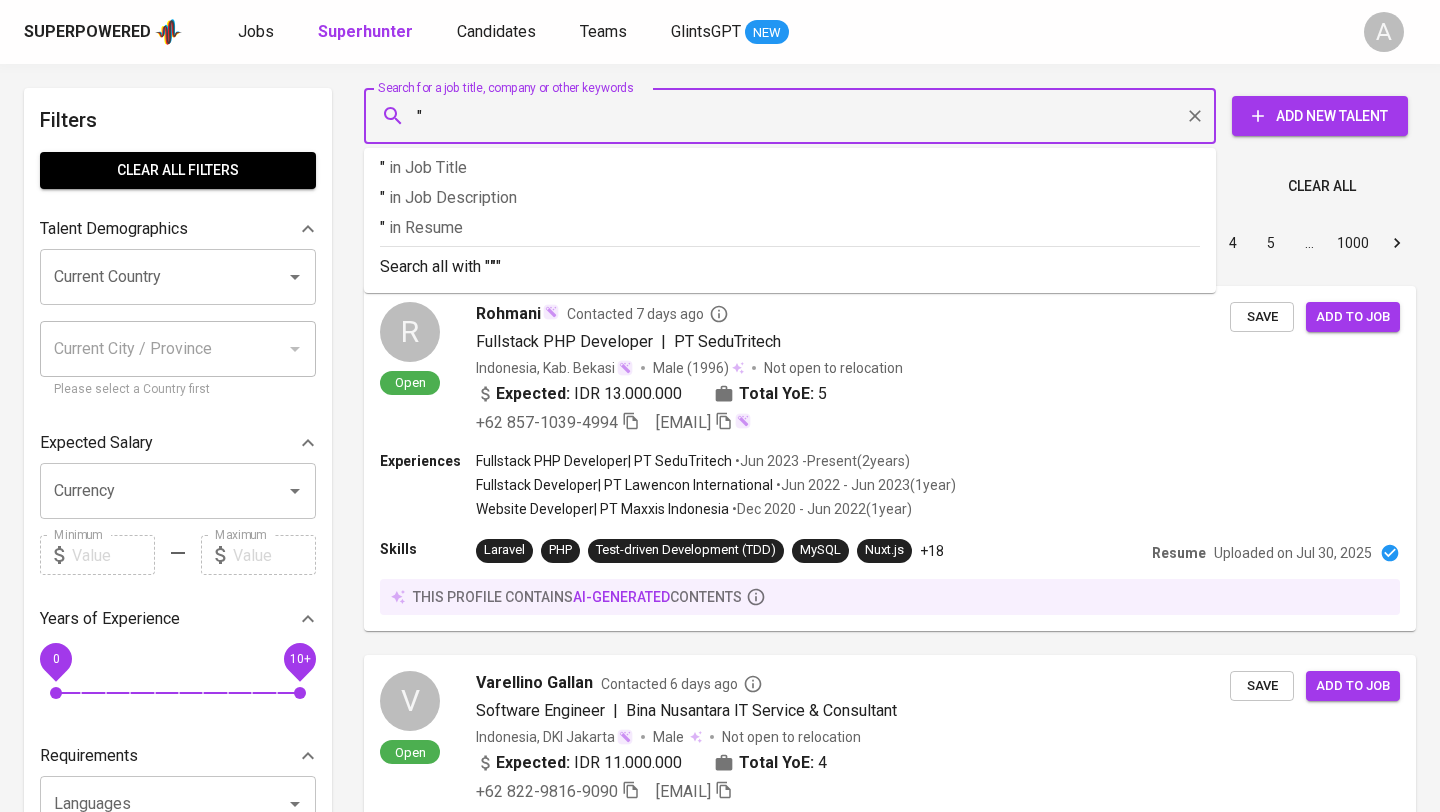 paste on "[FIRST] [LAST]" 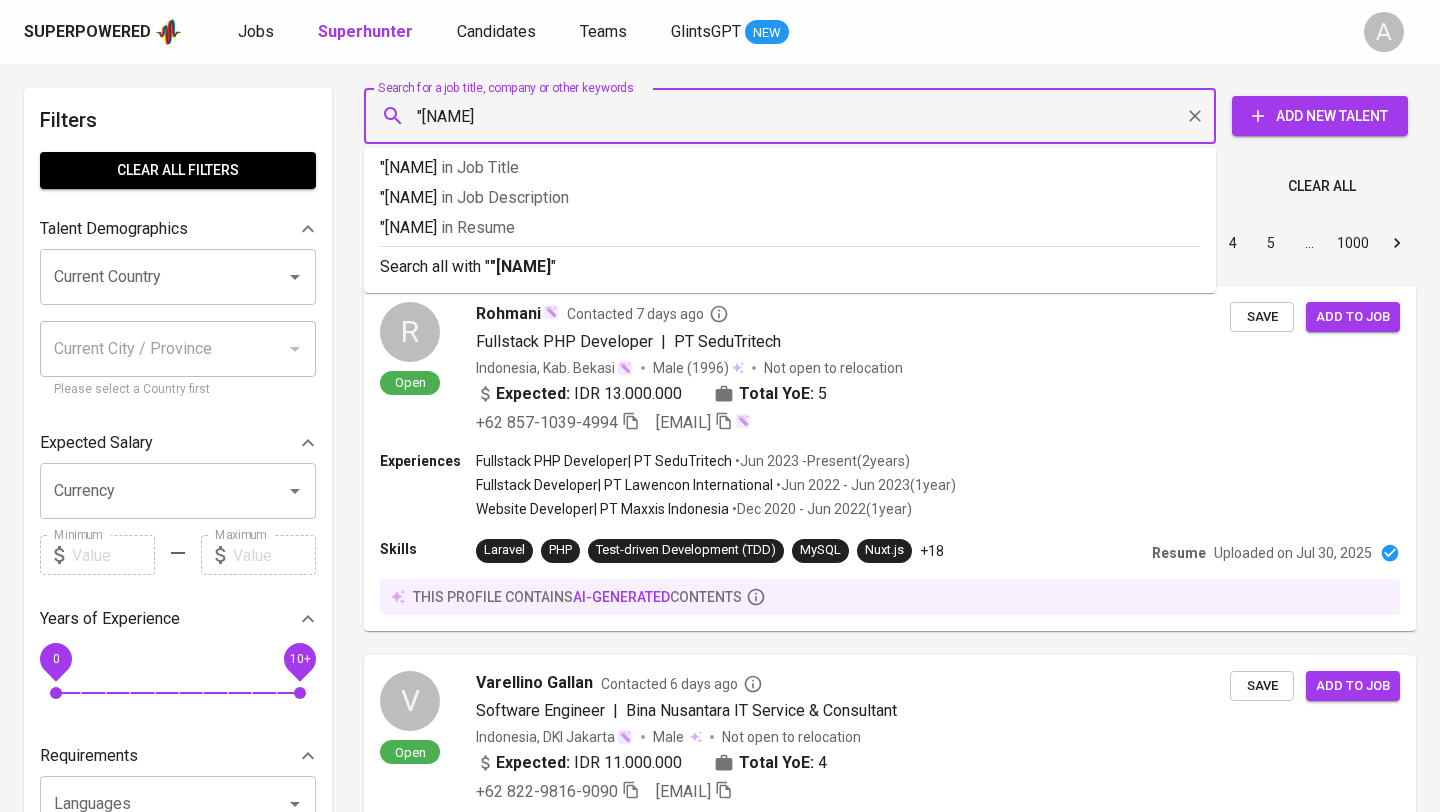 type on ""[NAME]"" 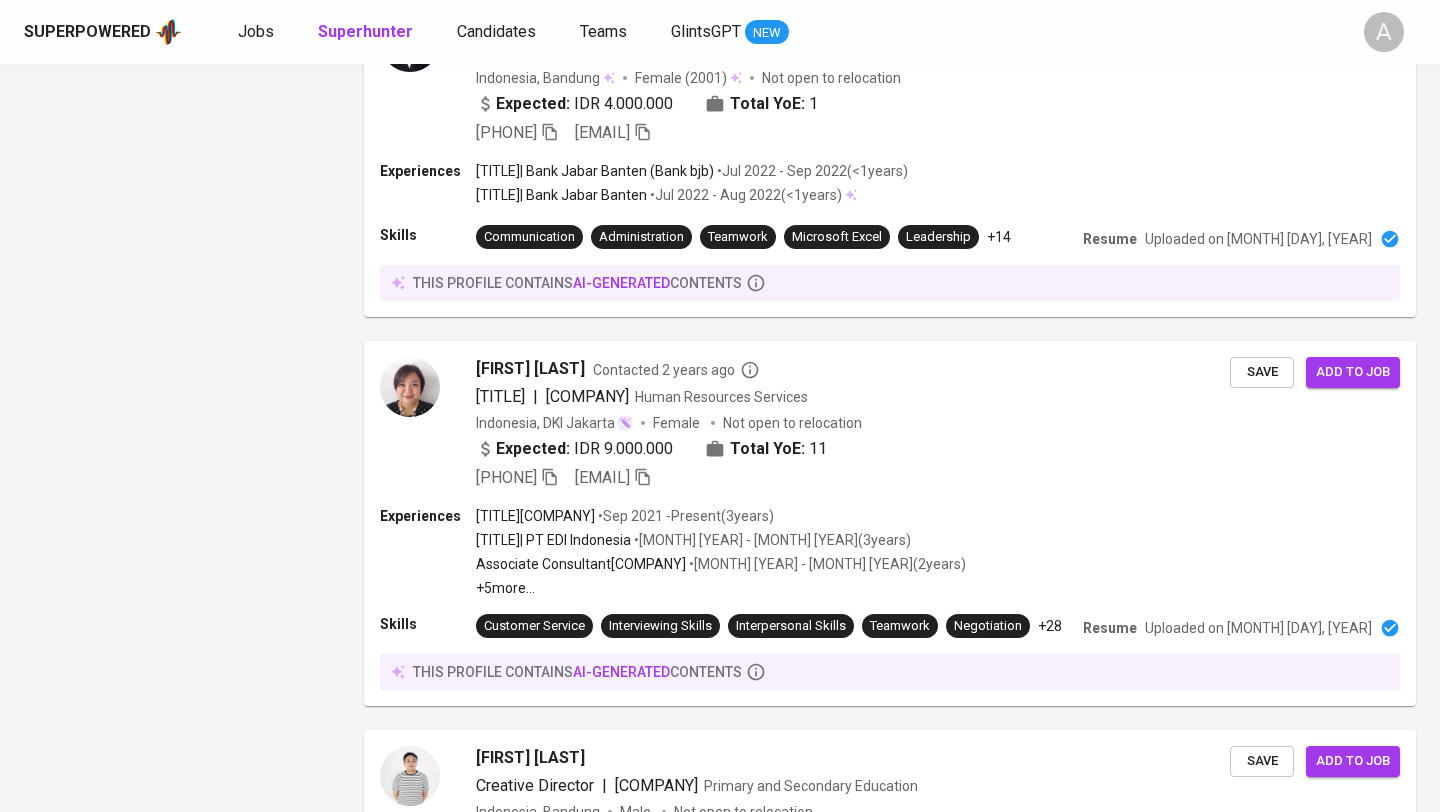 scroll, scrollTop: 2029, scrollLeft: 0, axis: vertical 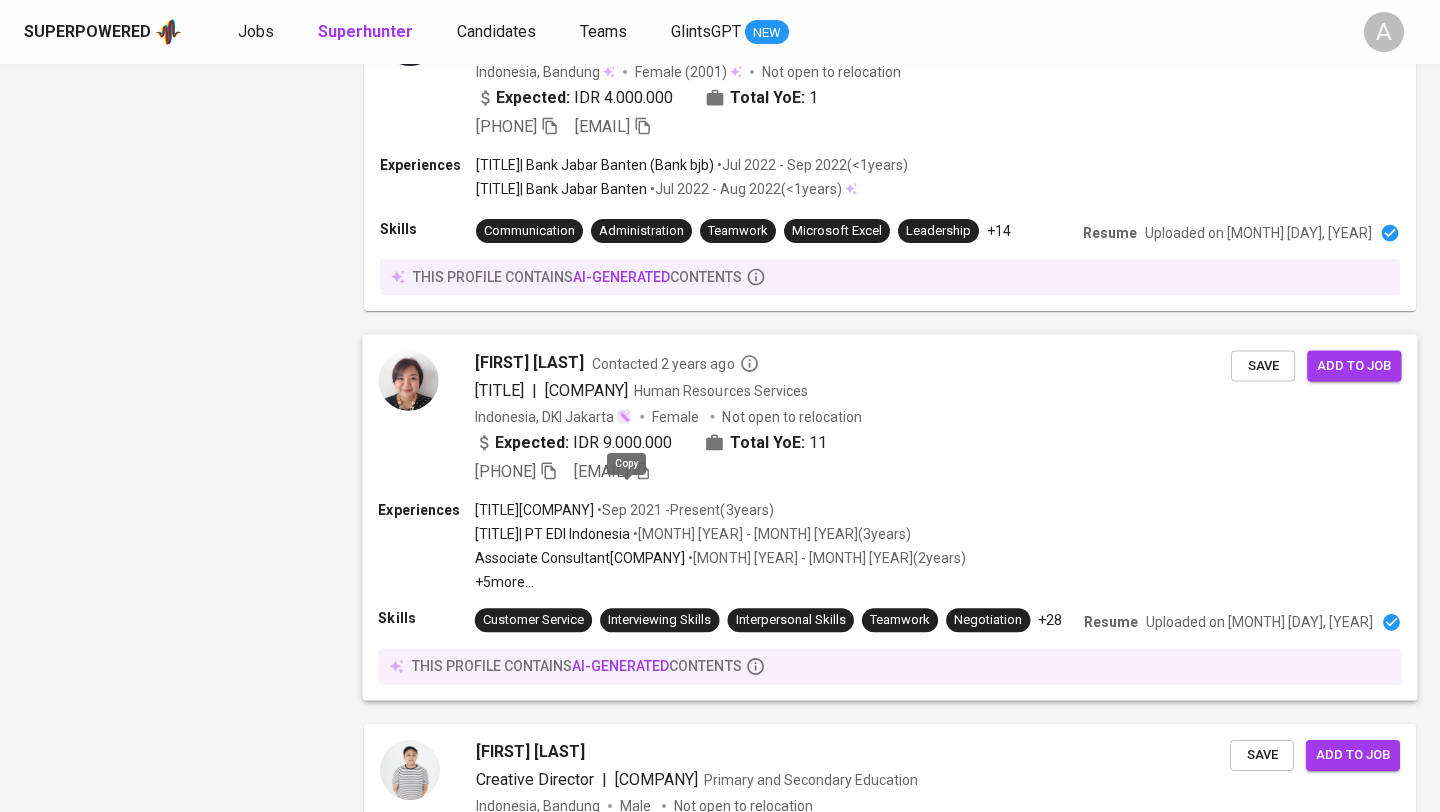 click 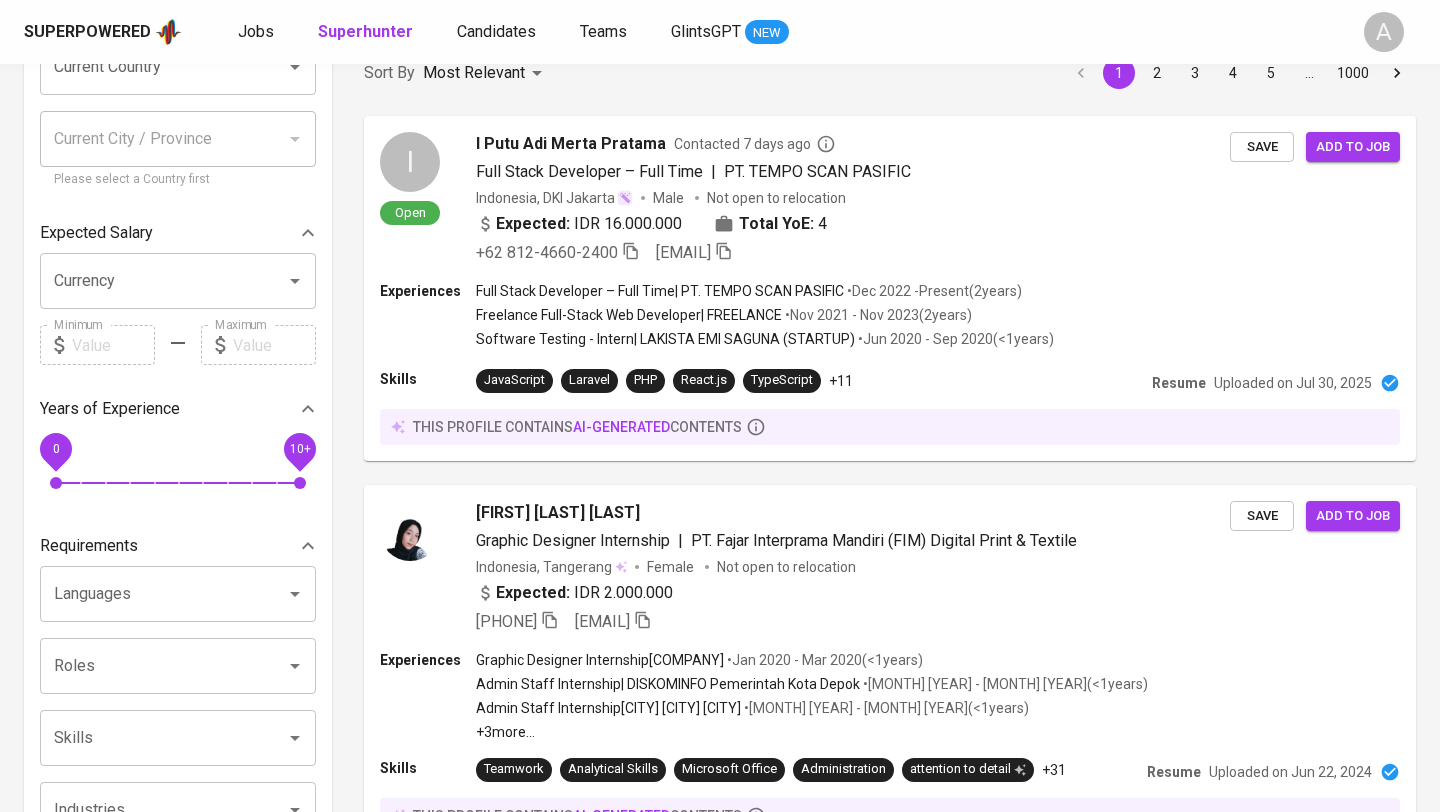 scroll, scrollTop: 0, scrollLeft: 0, axis: both 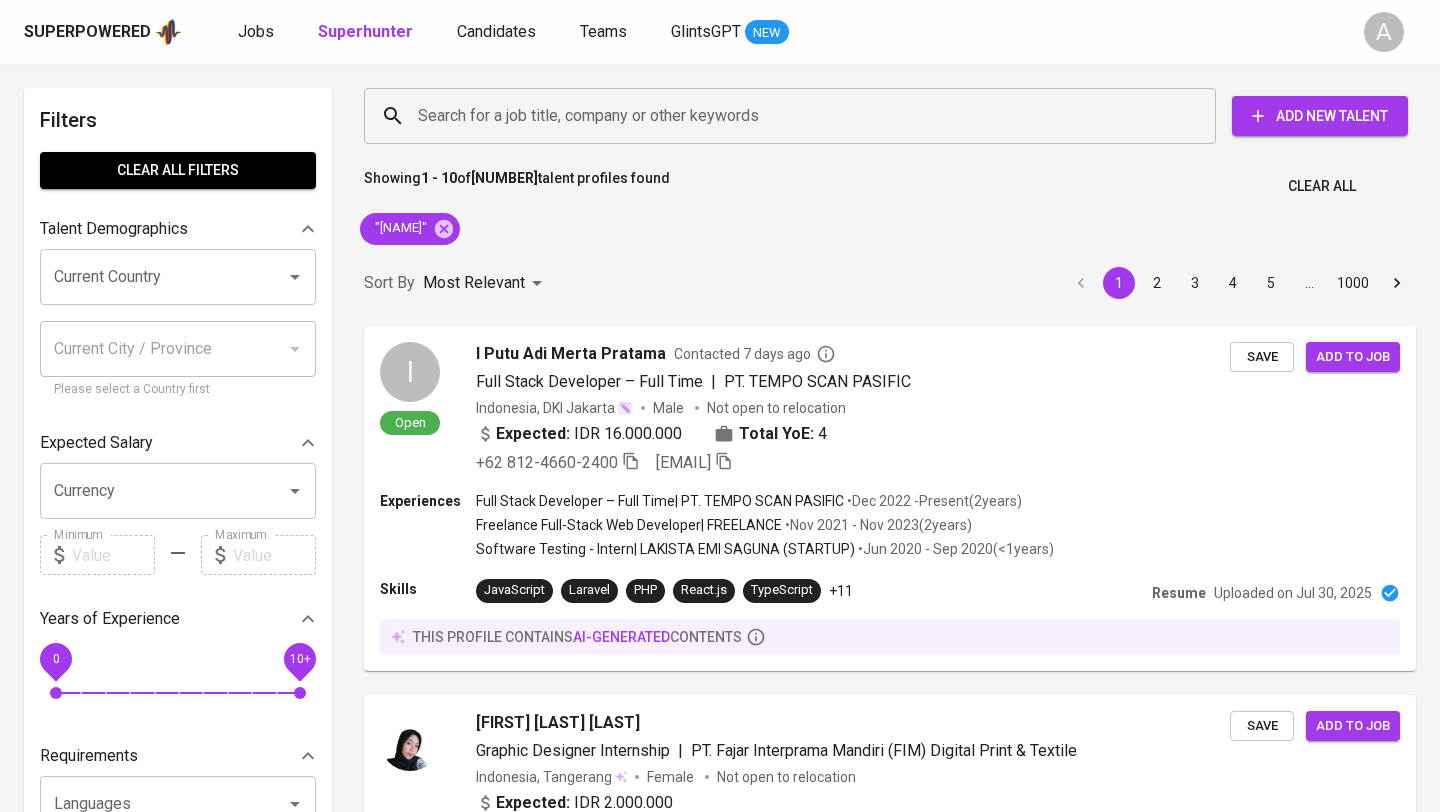 click on "Clear All" at bounding box center [1322, 186] 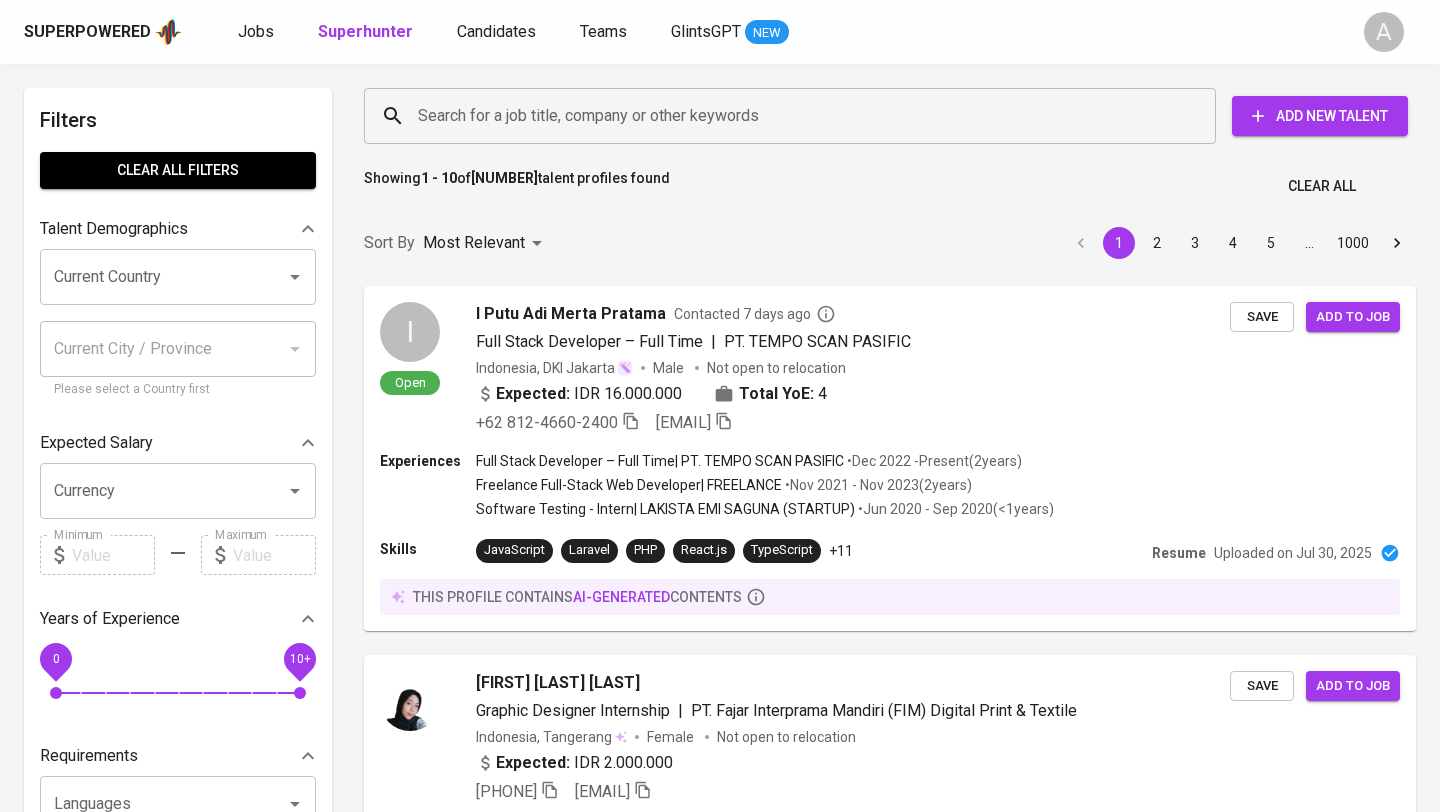 click on "Search for a job title, company or other keywords" at bounding box center [795, 116] 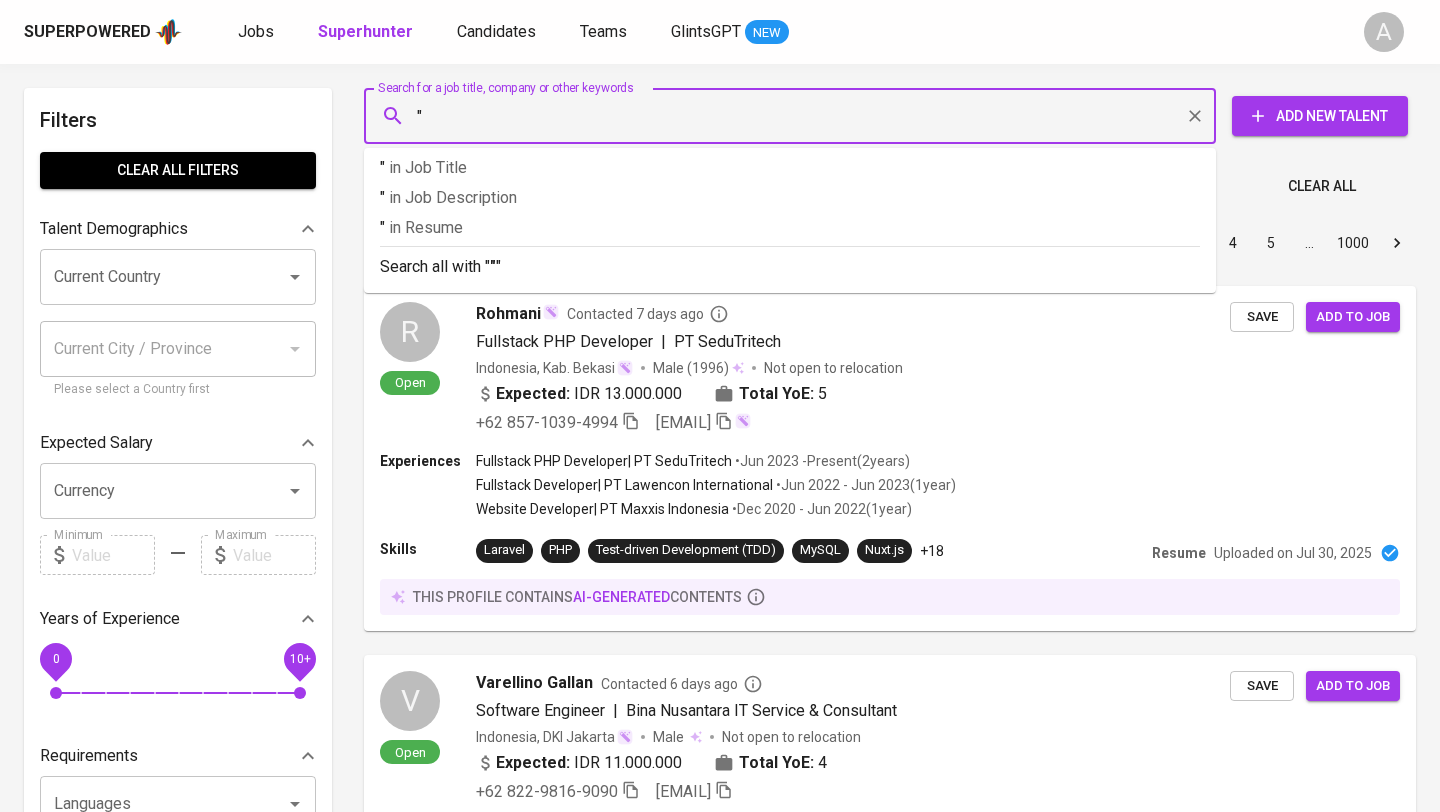 paste on "Muhammad Dhiaulhaq Gaditivo" 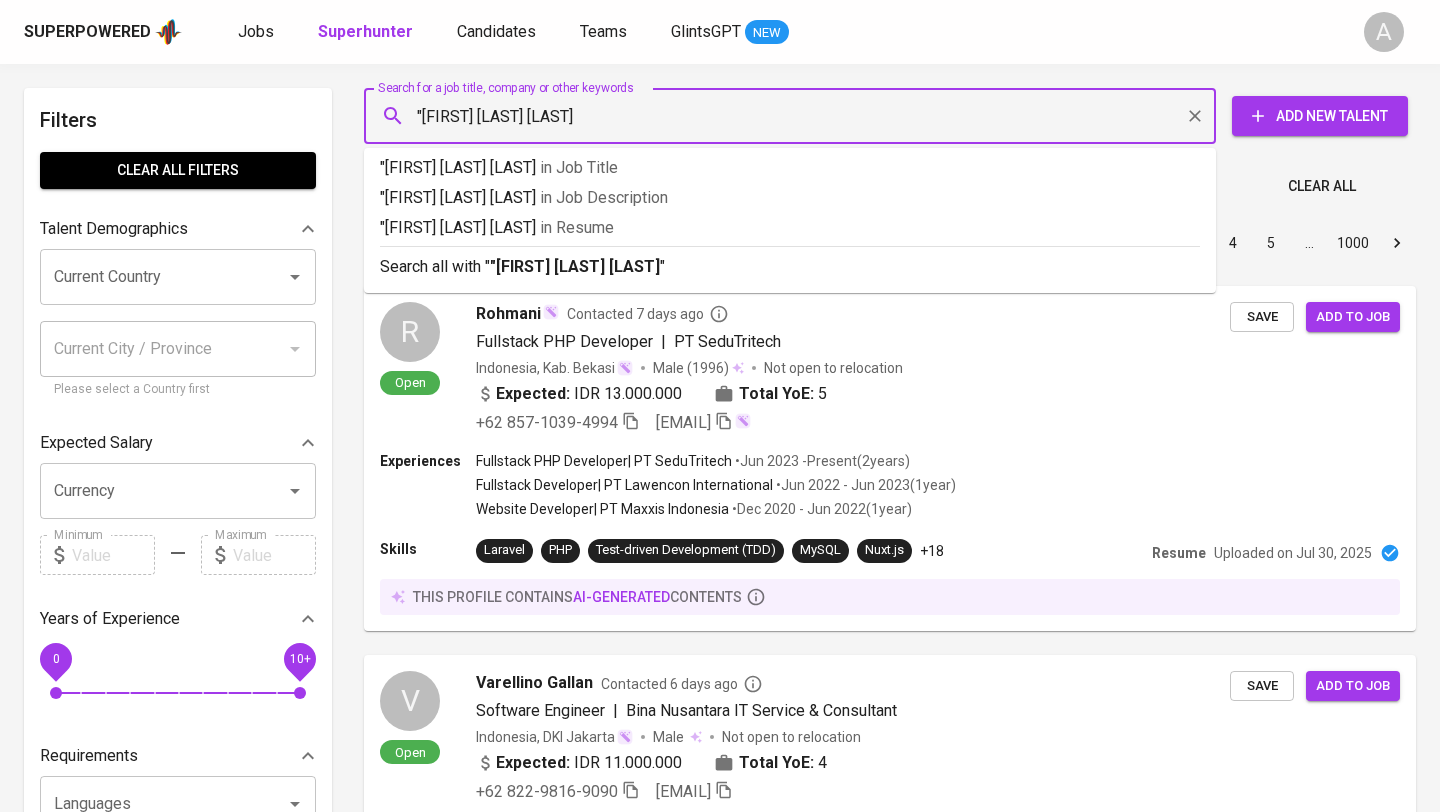 type on ""Muhammad Dhiaulhaq Gaditivo"" 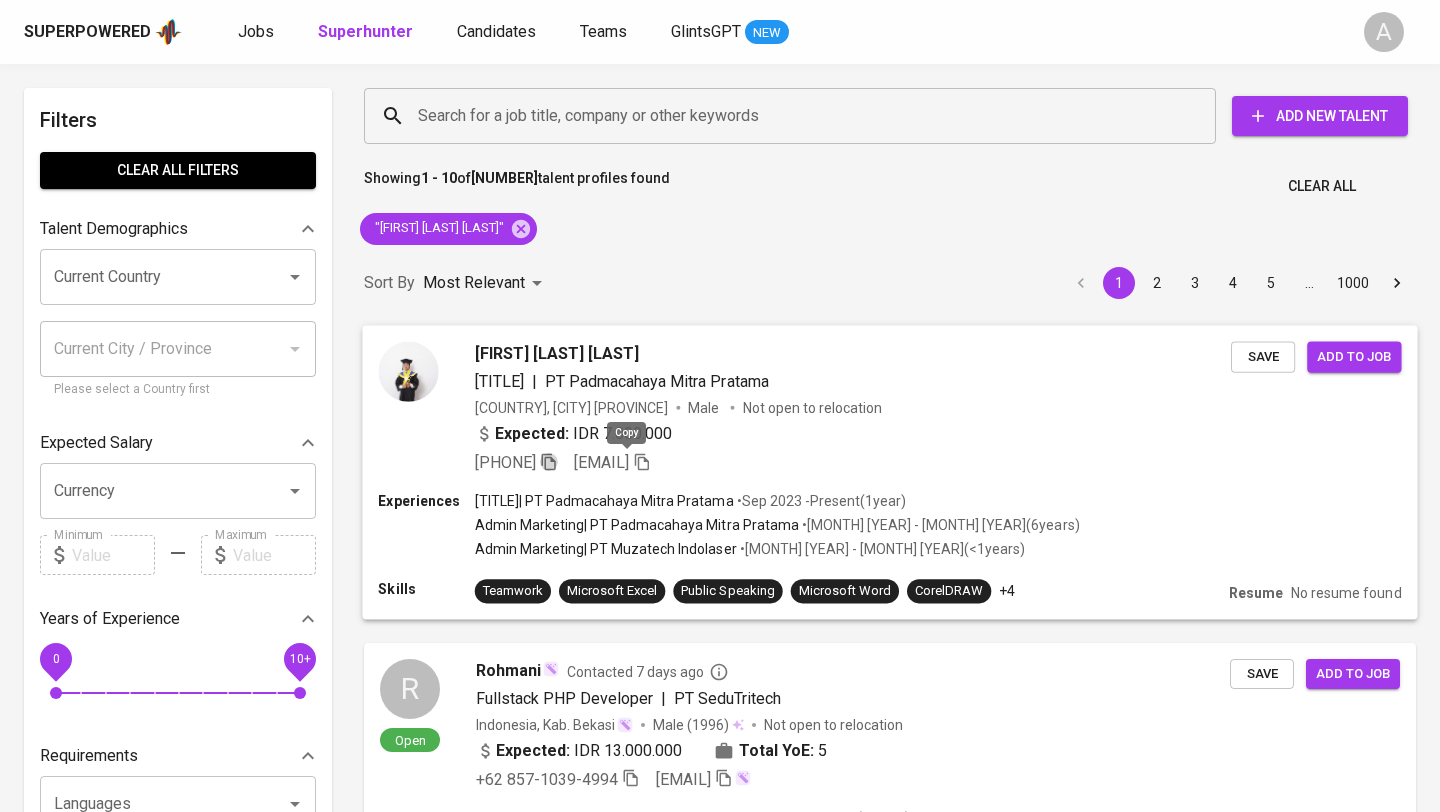 click 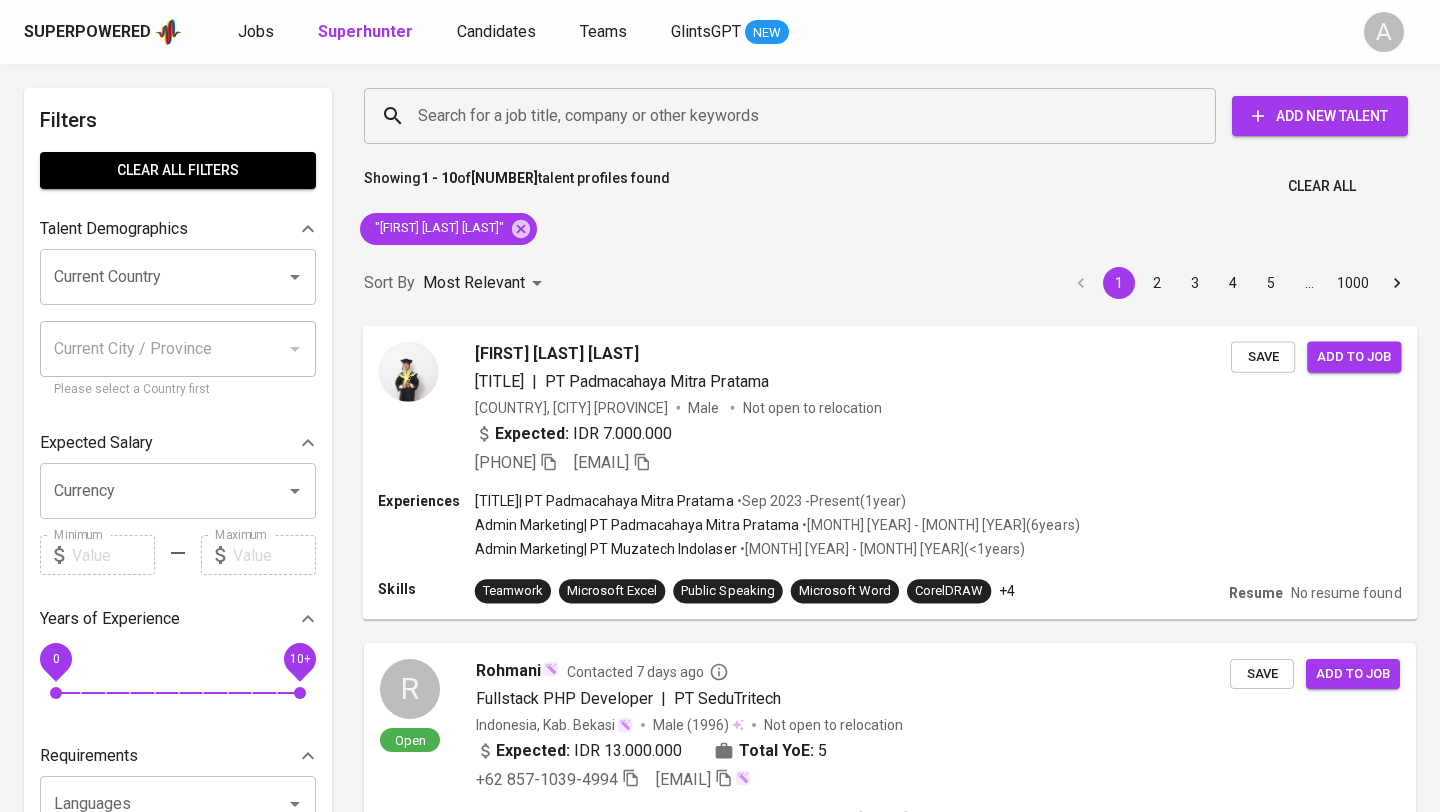 click on "Clear All" at bounding box center [1322, 186] 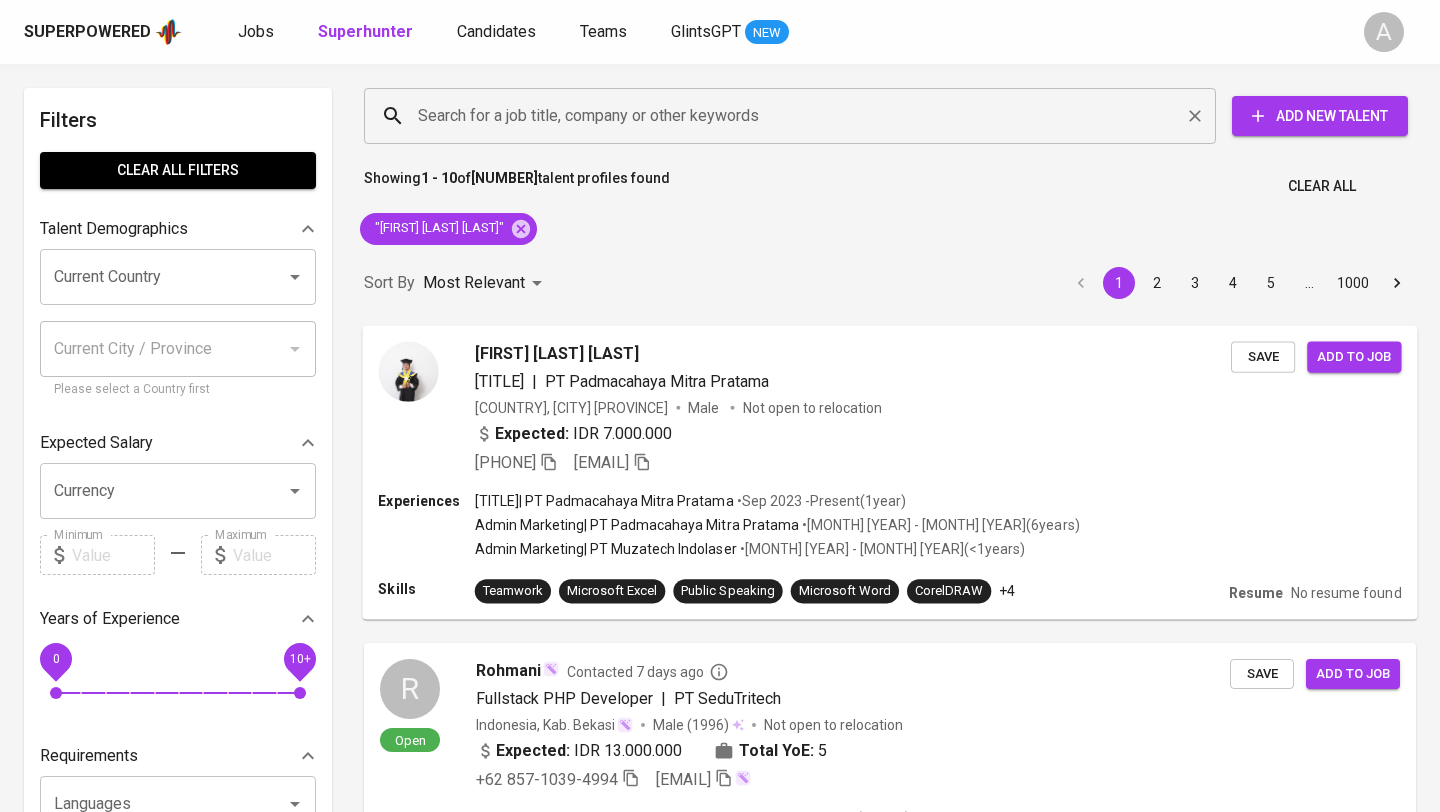 click on "Search for a job title, company or other keywords" at bounding box center [795, 116] 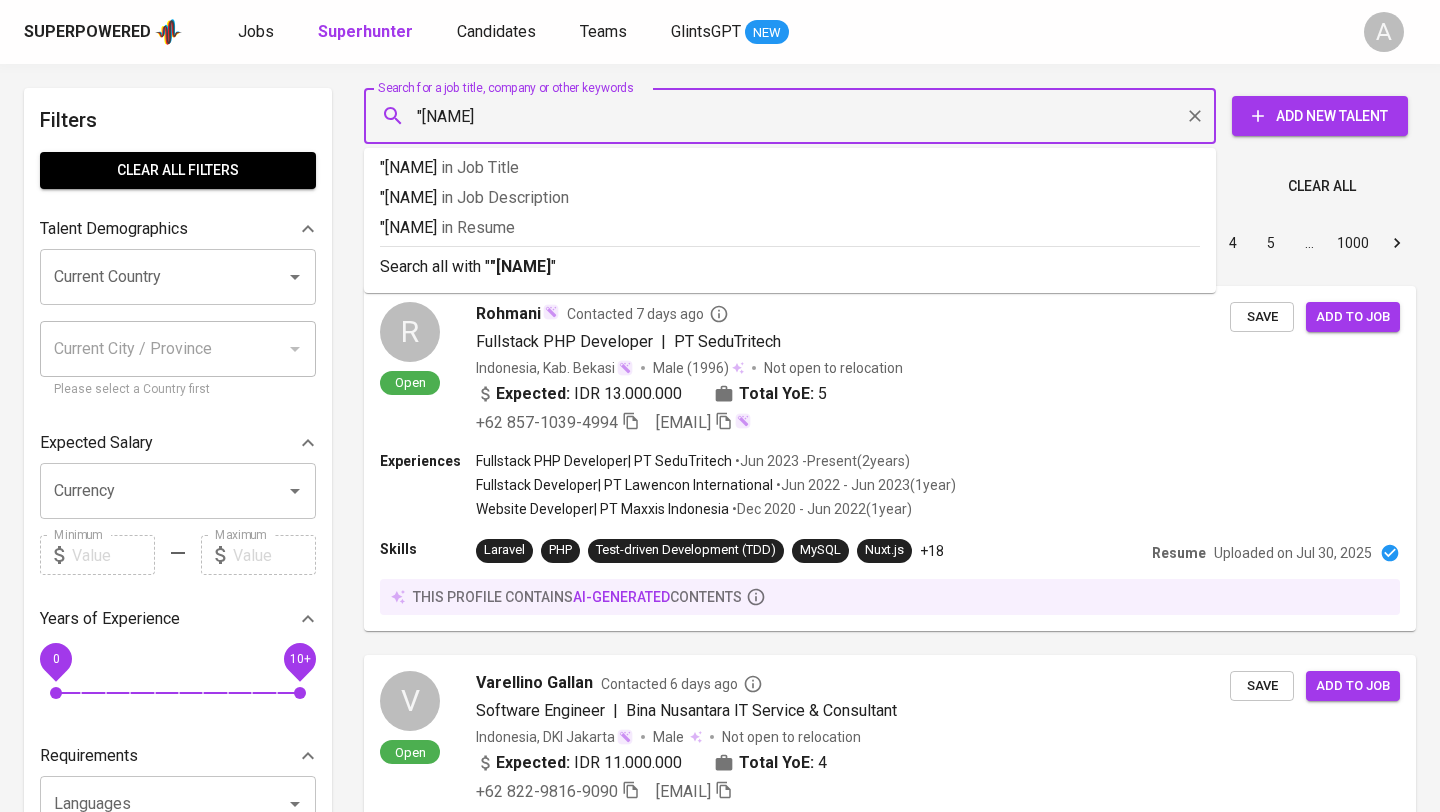 type on ""andri yema"" 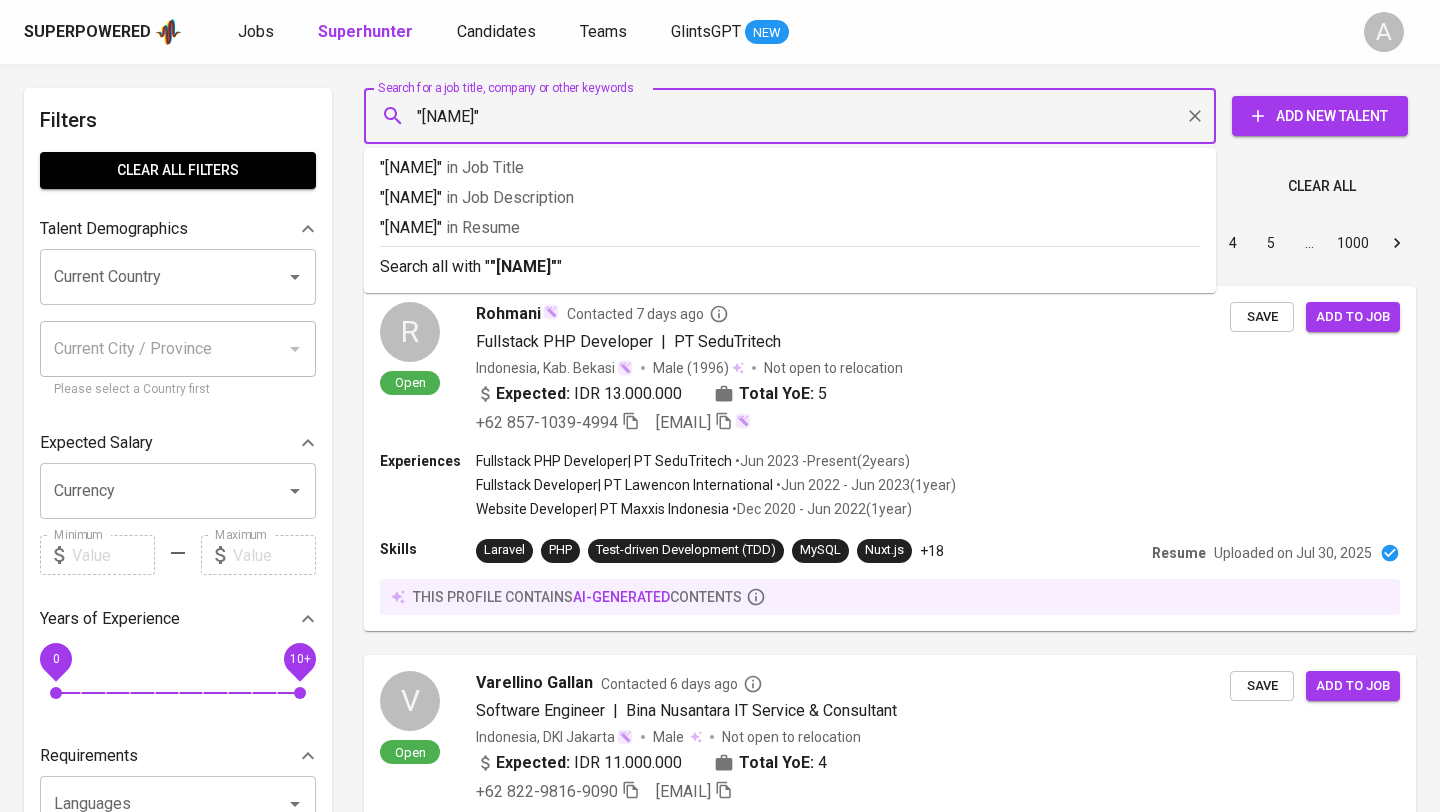 type 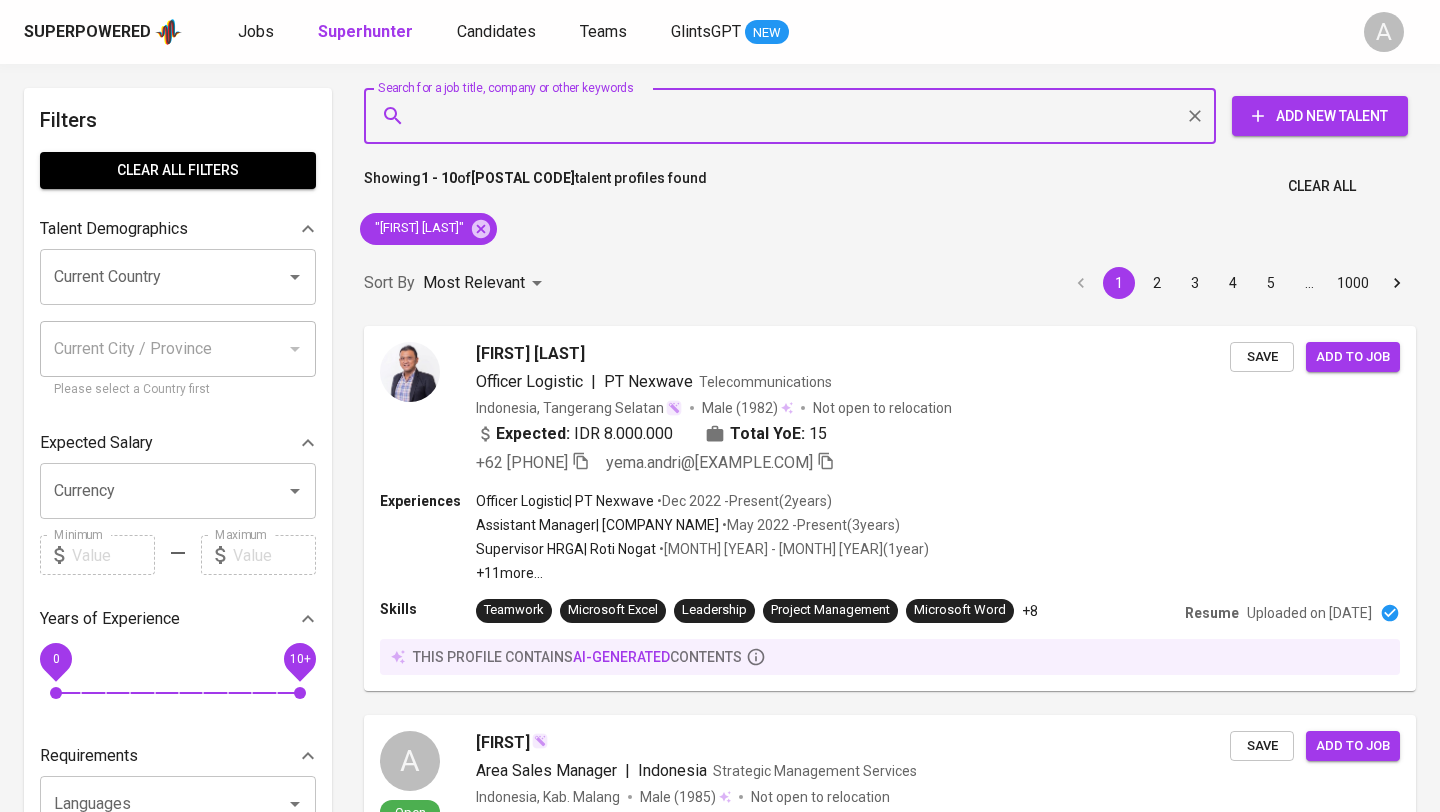 scroll, scrollTop: 0, scrollLeft: 0, axis: both 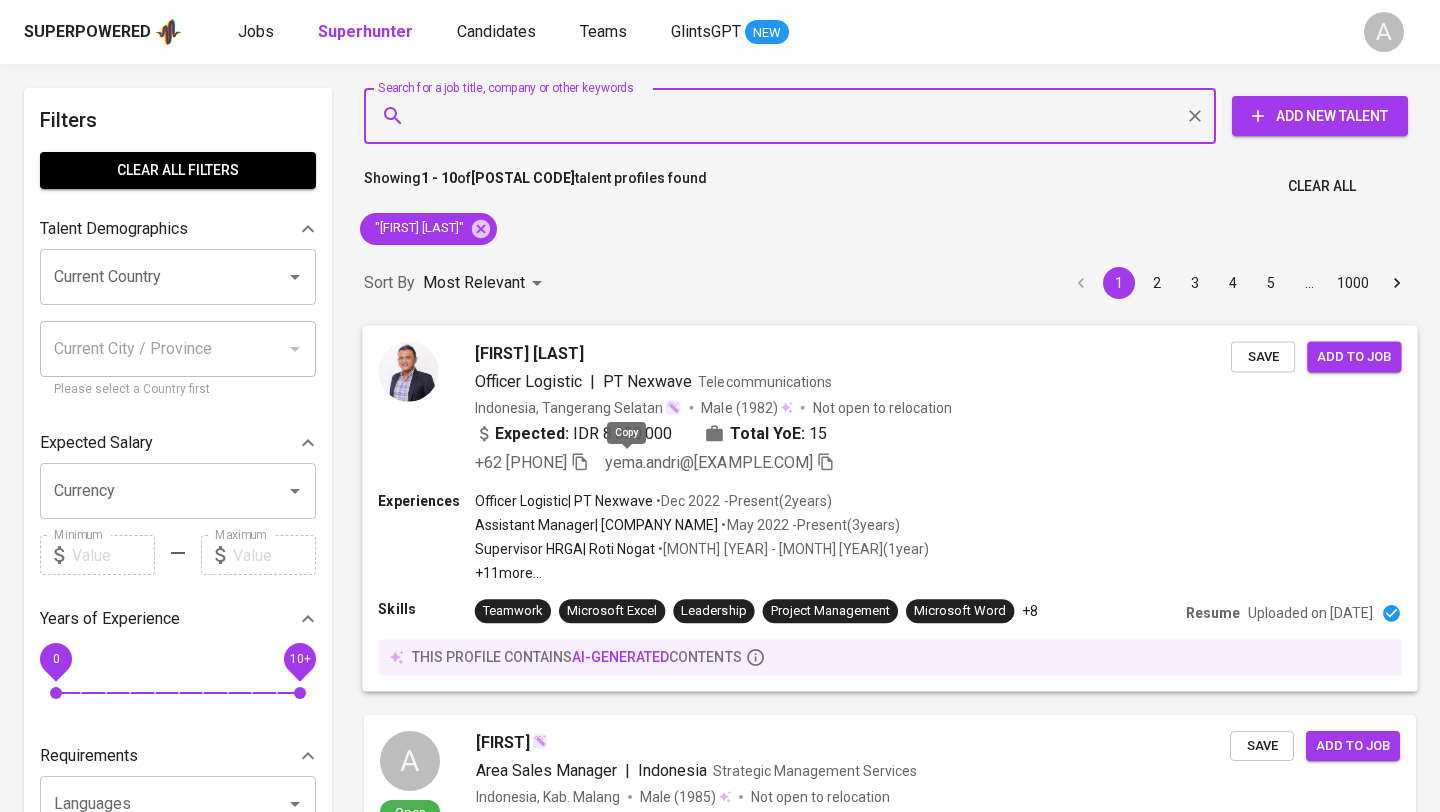 click 